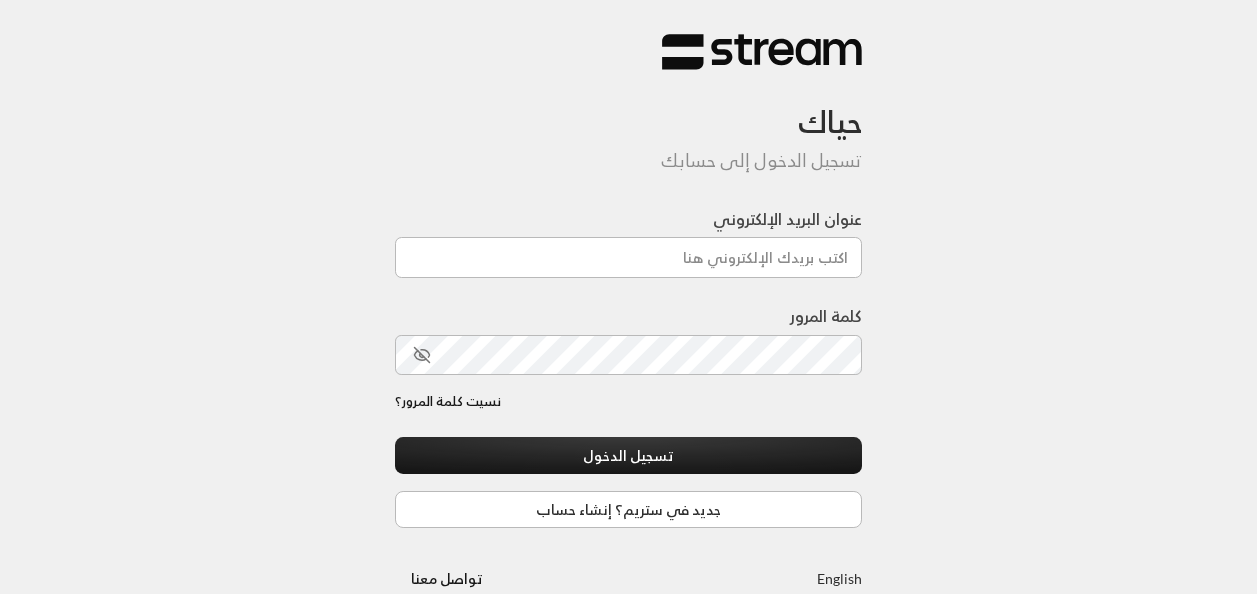 scroll, scrollTop: 0, scrollLeft: 0, axis: both 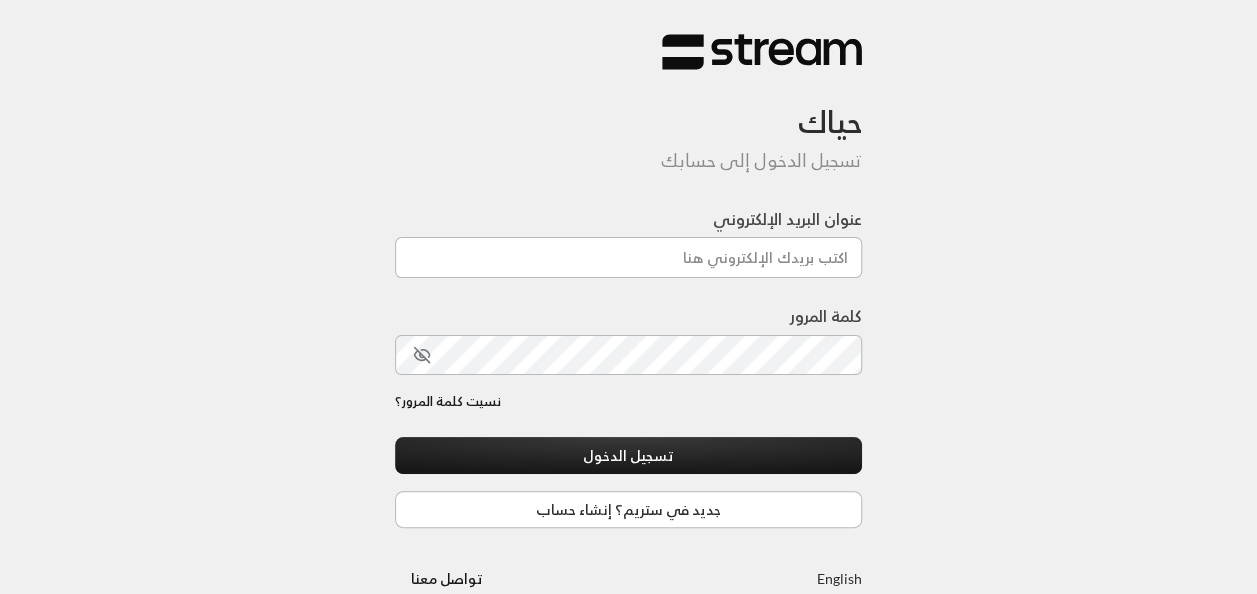 click at bounding box center [684, 489] 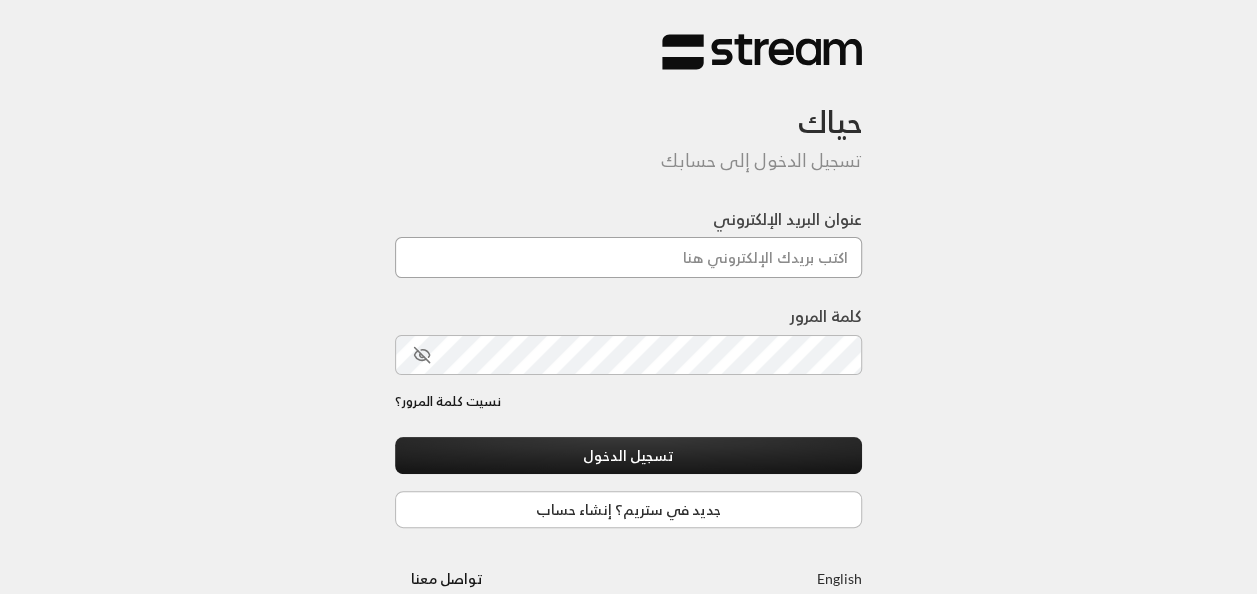 click on "عنوان البريد الإلكتروني" at bounding box center (629, 257) 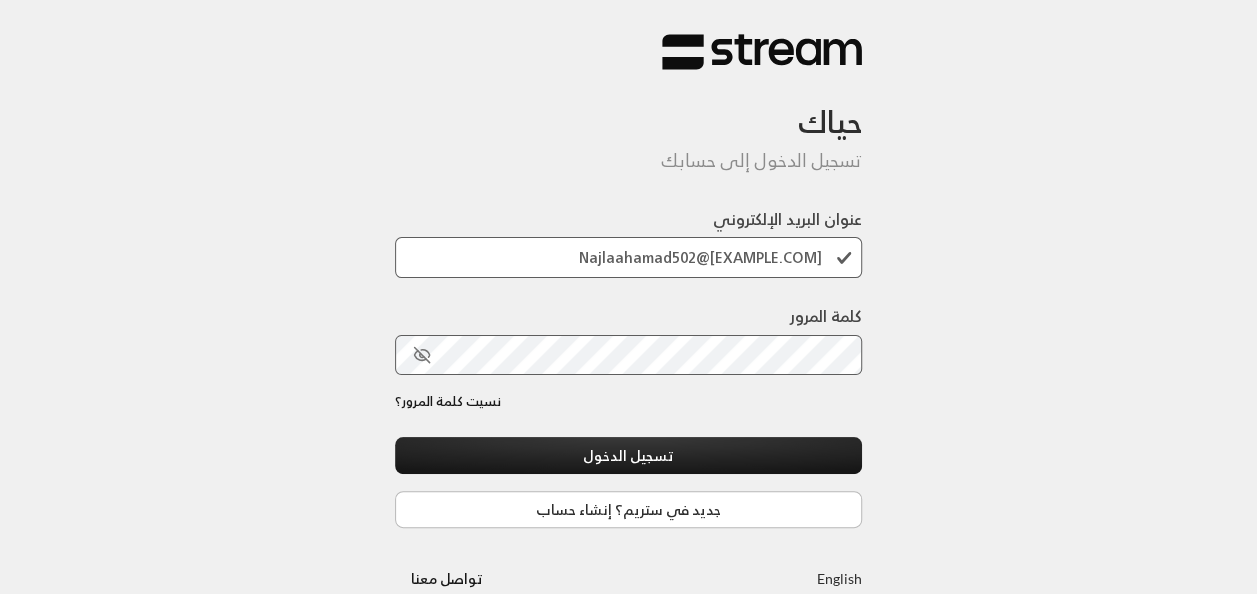 click at bounding box center [684, 489] 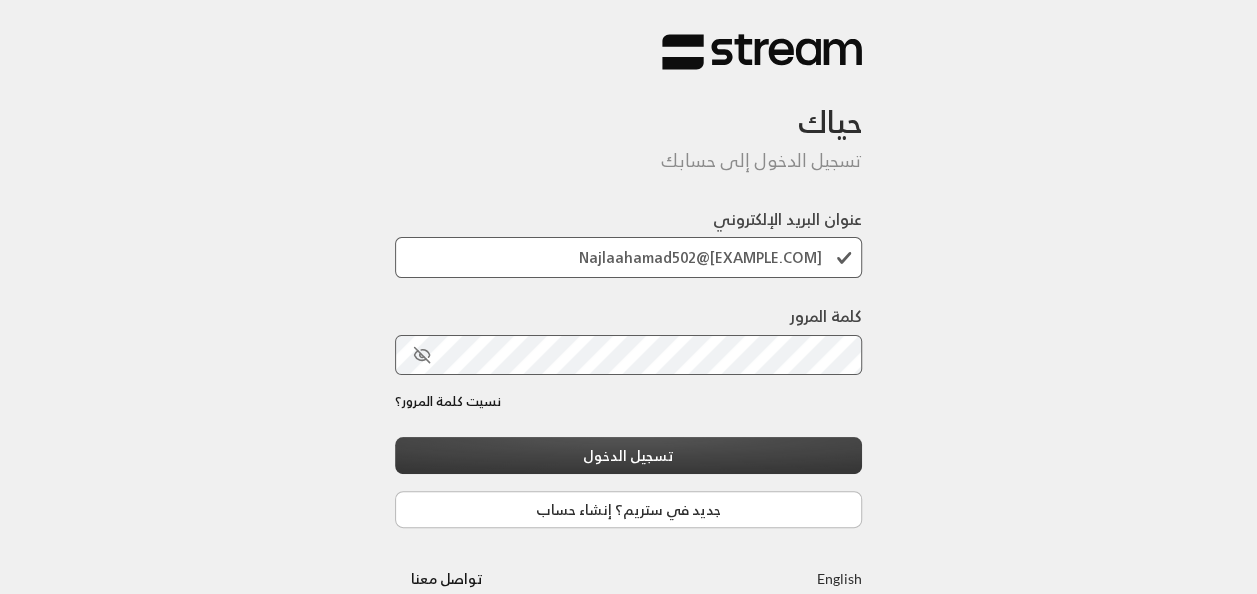 click on "تسجيل الدخول" at bounding box center [629, 455] 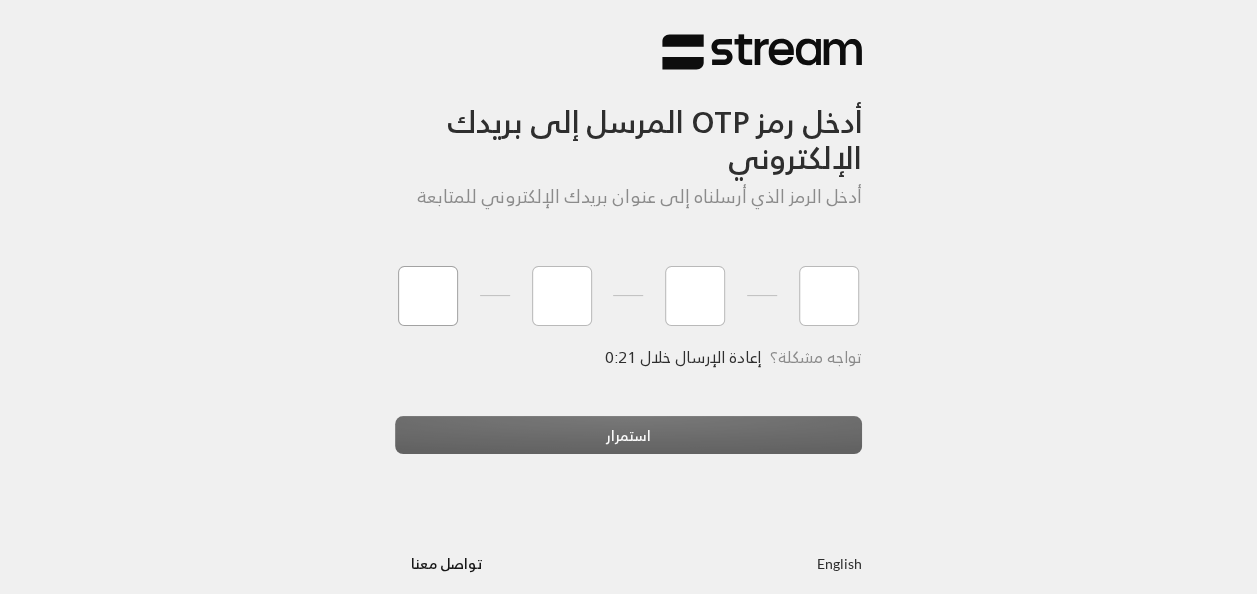 type on "0" 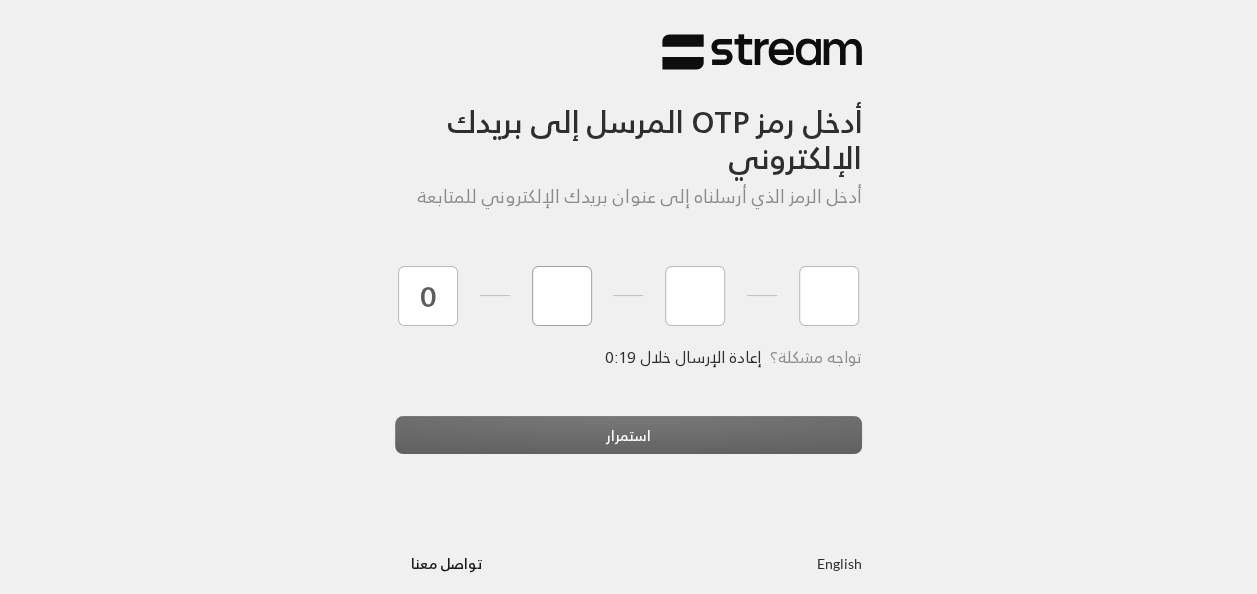 type on "1" 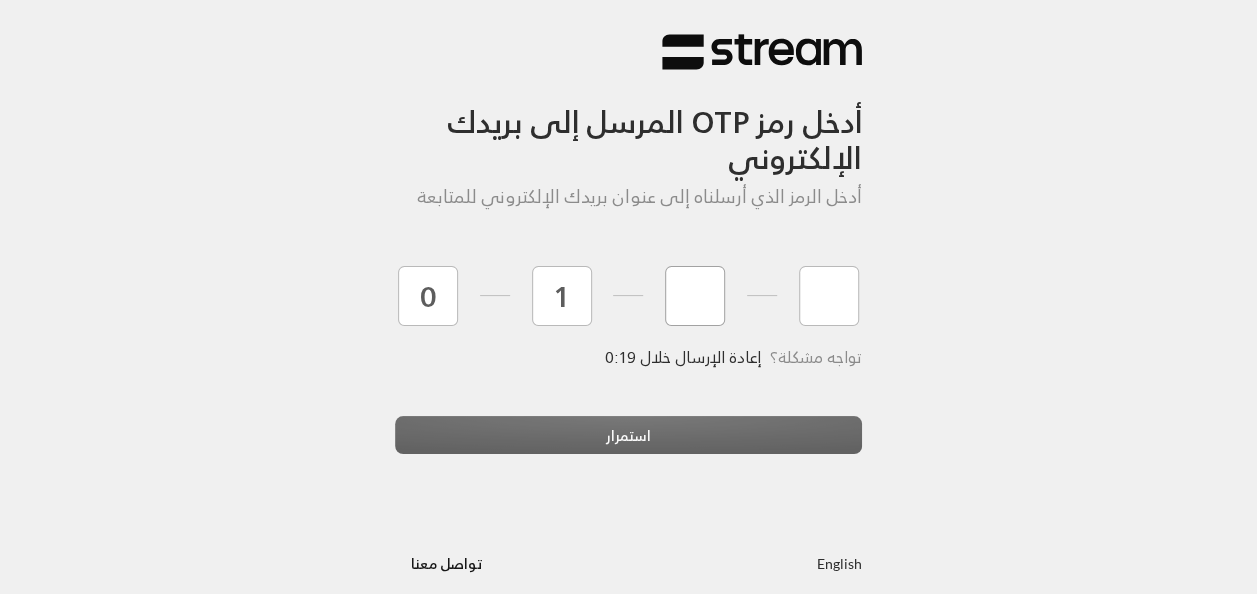 type on "5" 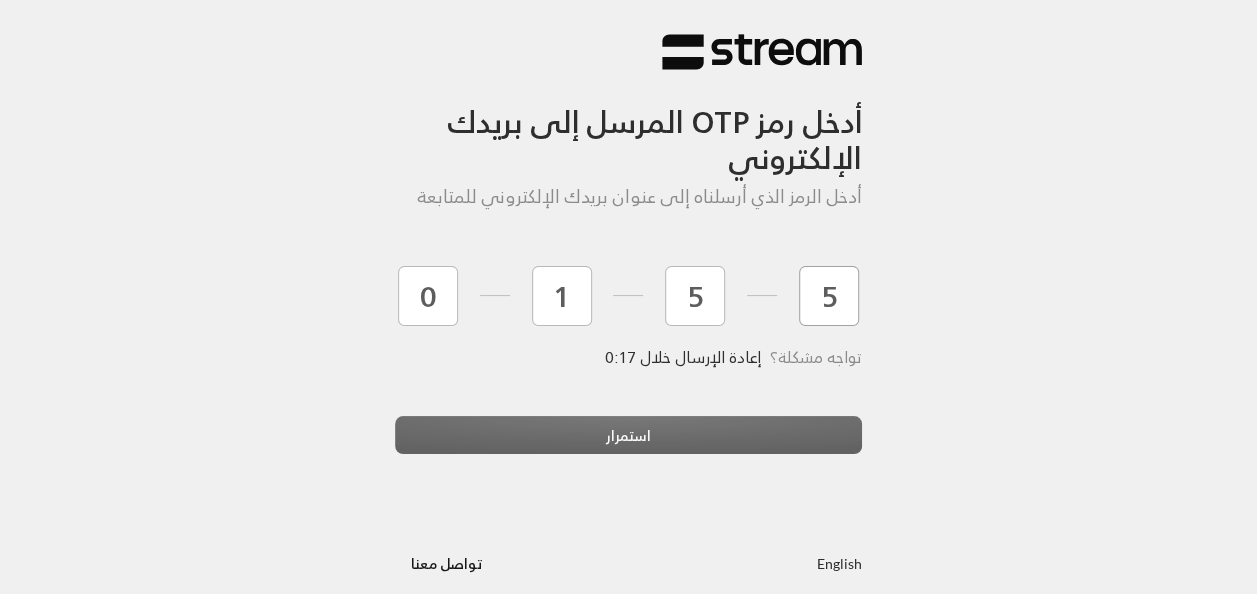 type on "5" 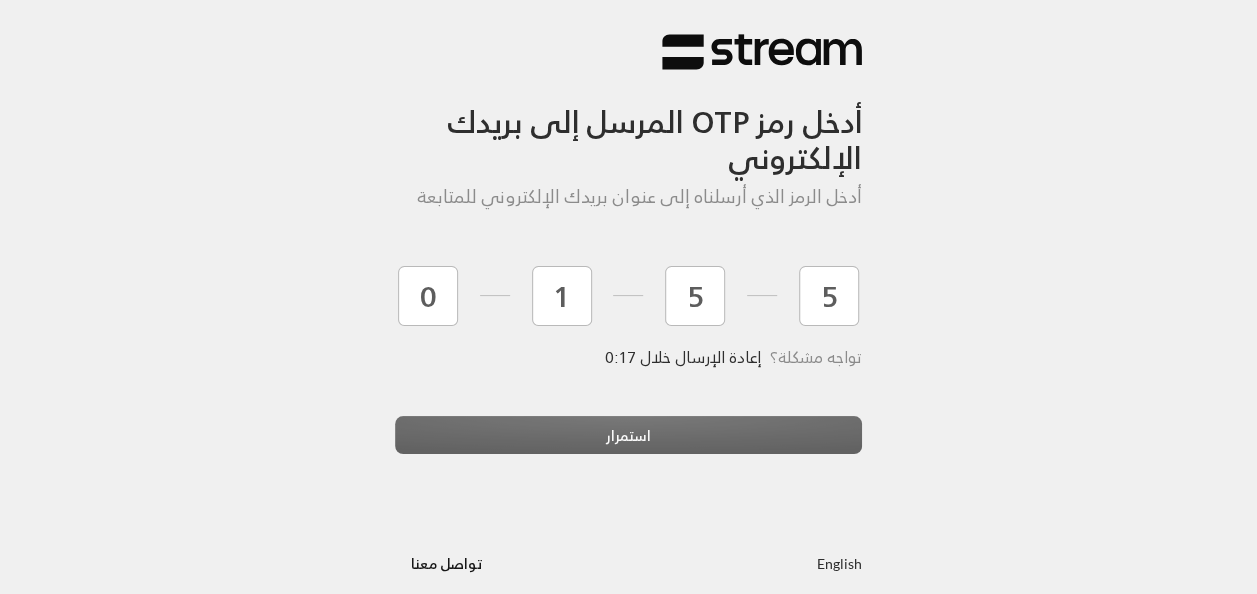 click on "استمرار" at bounding box center [629, 443] 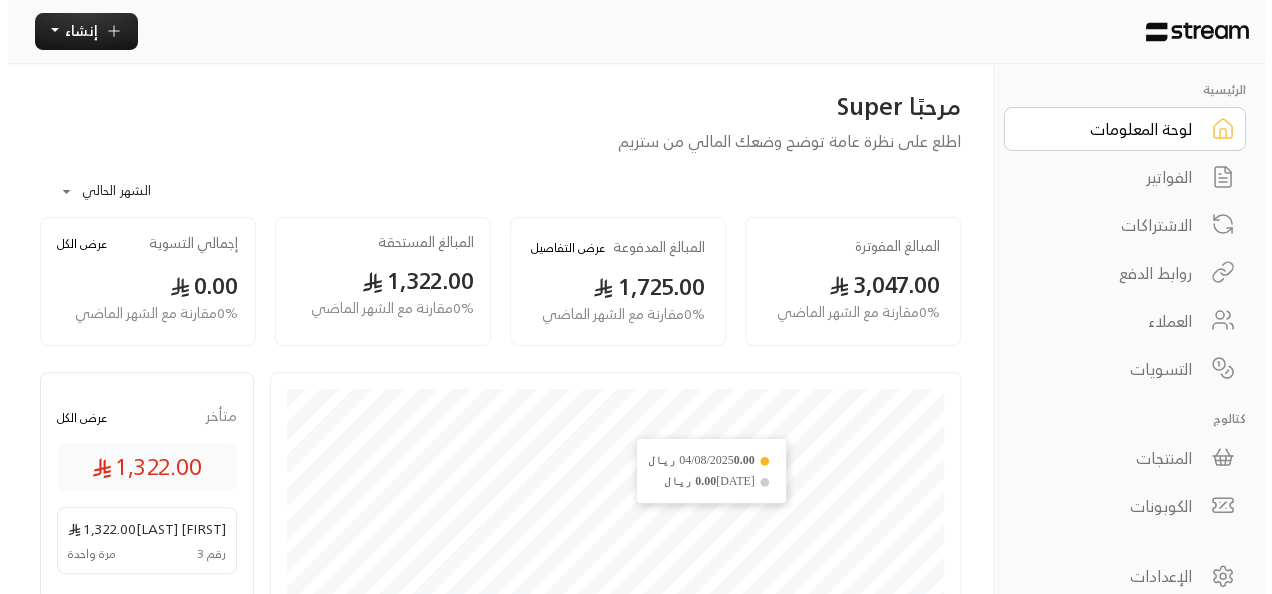 scroll, scrollTop: 0, scrollLeft: 0, axis: both 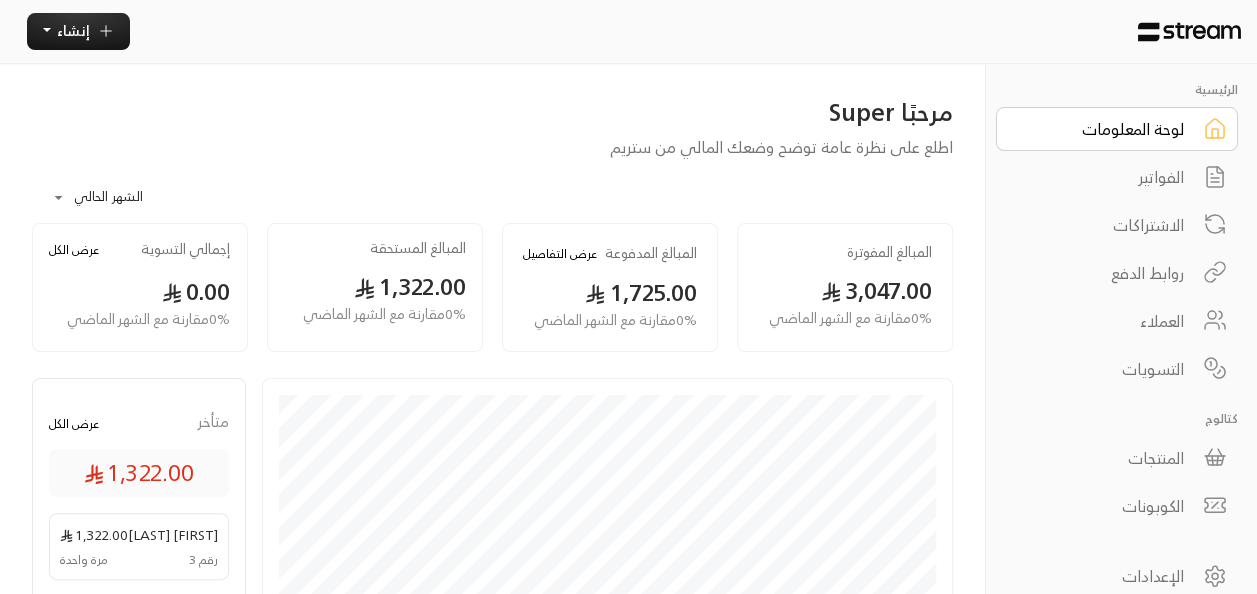 click on "الفواتير" at bounding box center (1103, 177) 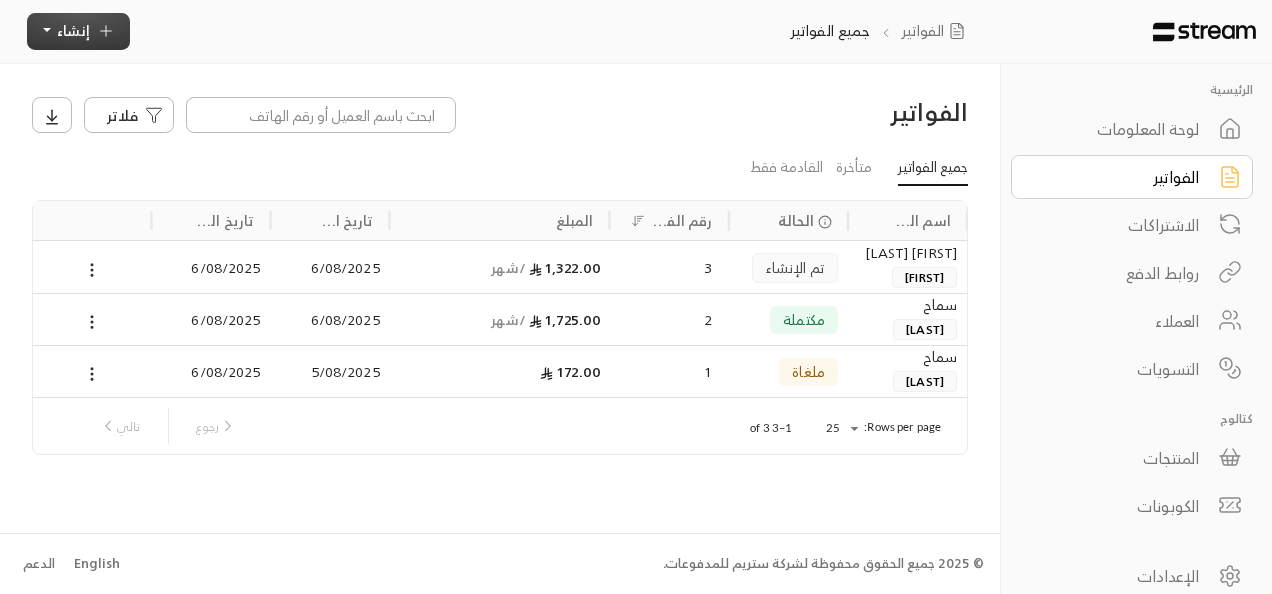click on "إنشاء" at bounding box center [73, 30] 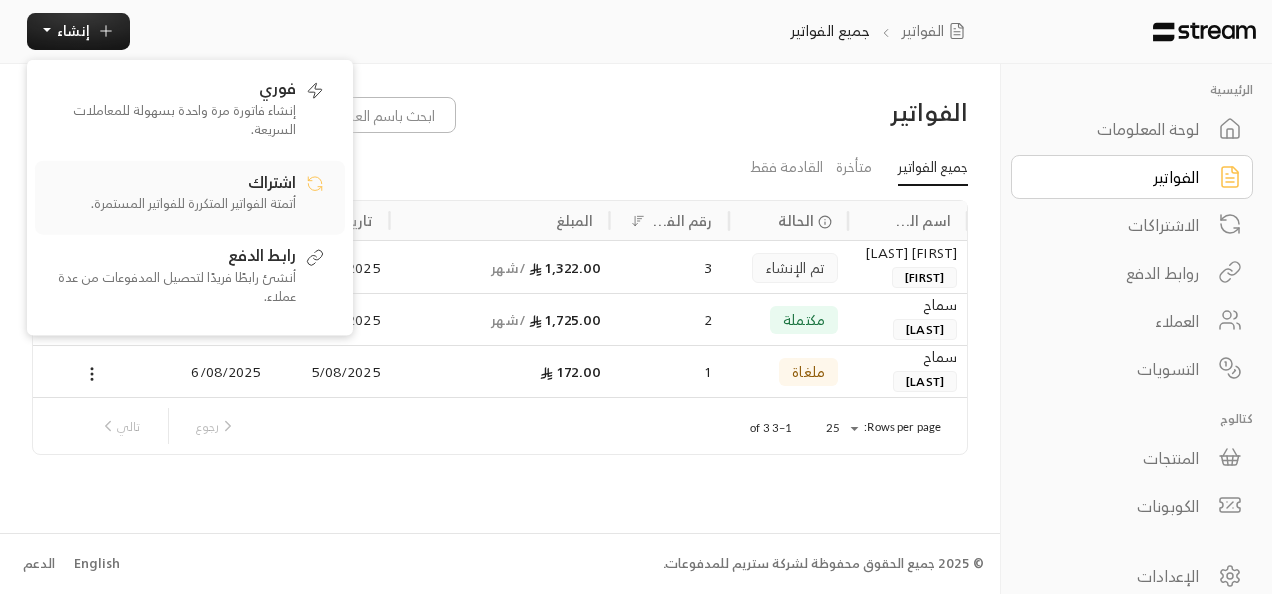 click on "أتمتة الفواتير المتكررة للفواتير المستمرة." at bounding box center (171, 204) 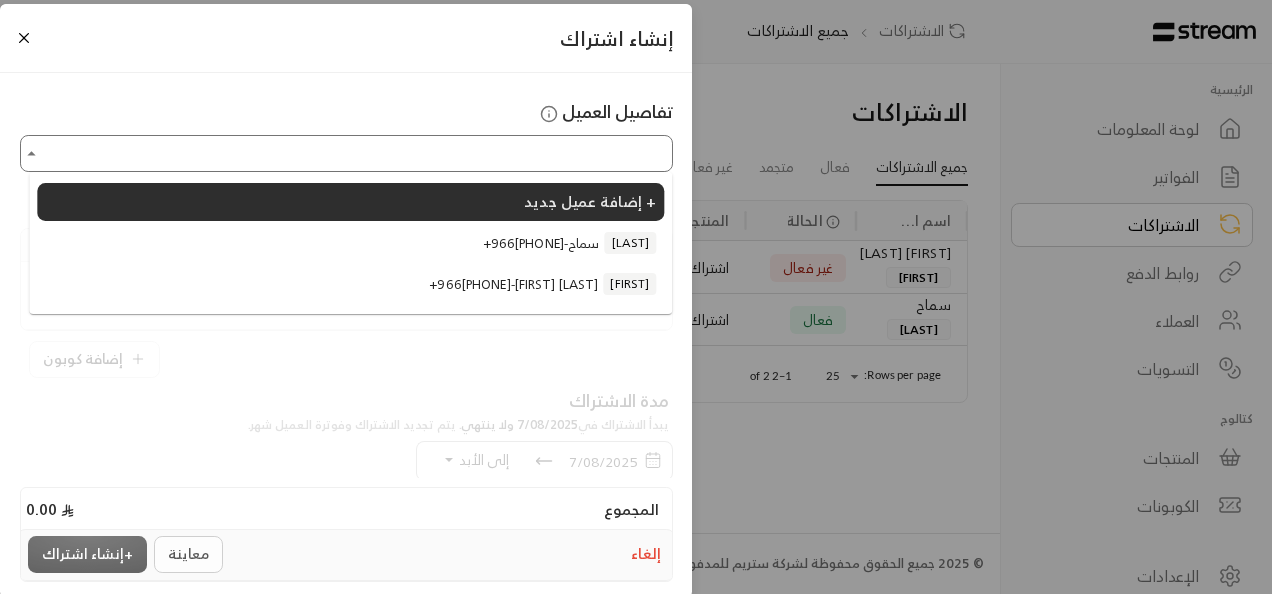 click on "اختر العميل" at bounding box center (346, 153) 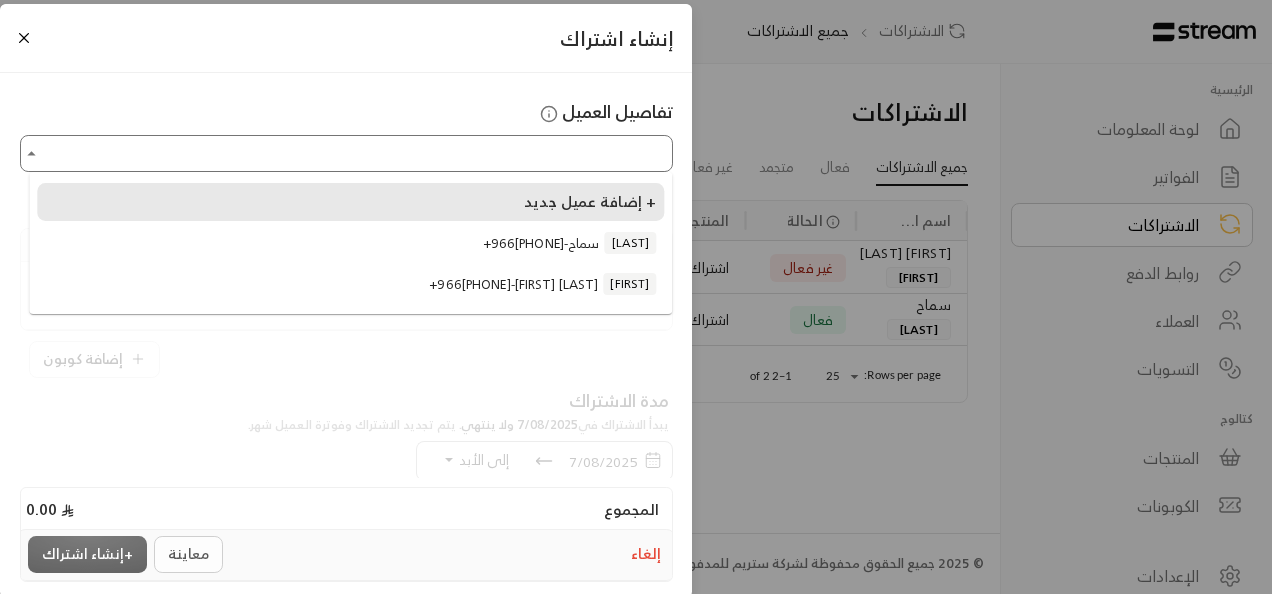 click on "إضافة عميل جديد +" at bounding box center [590, 201] 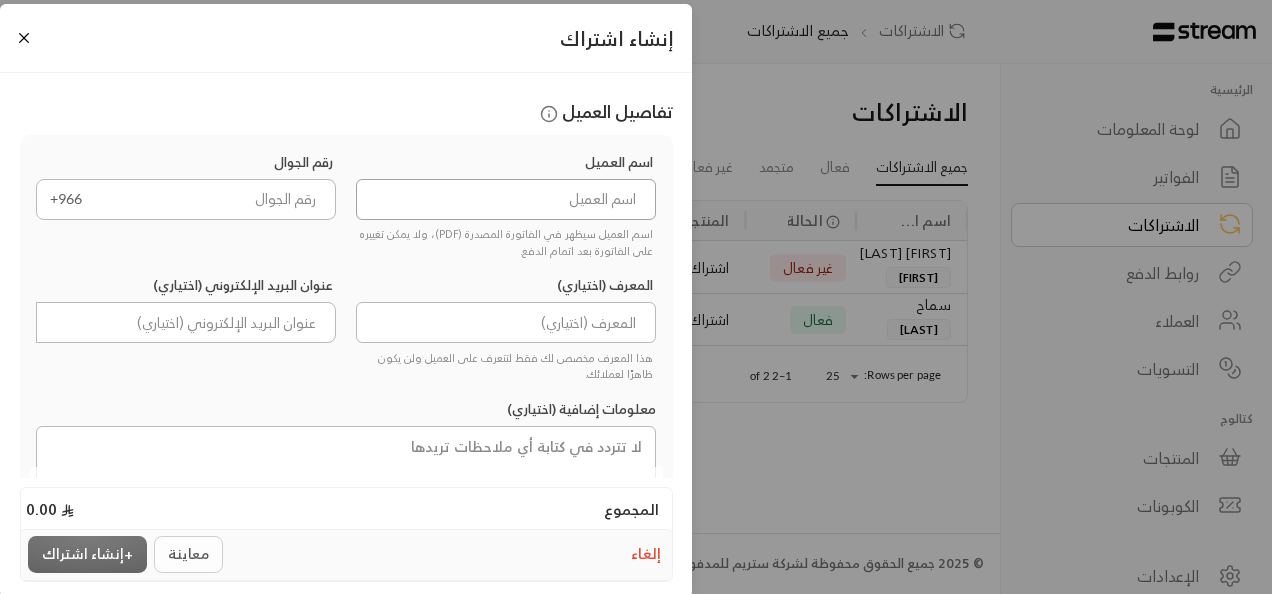 click at bounding box center [506, 199] 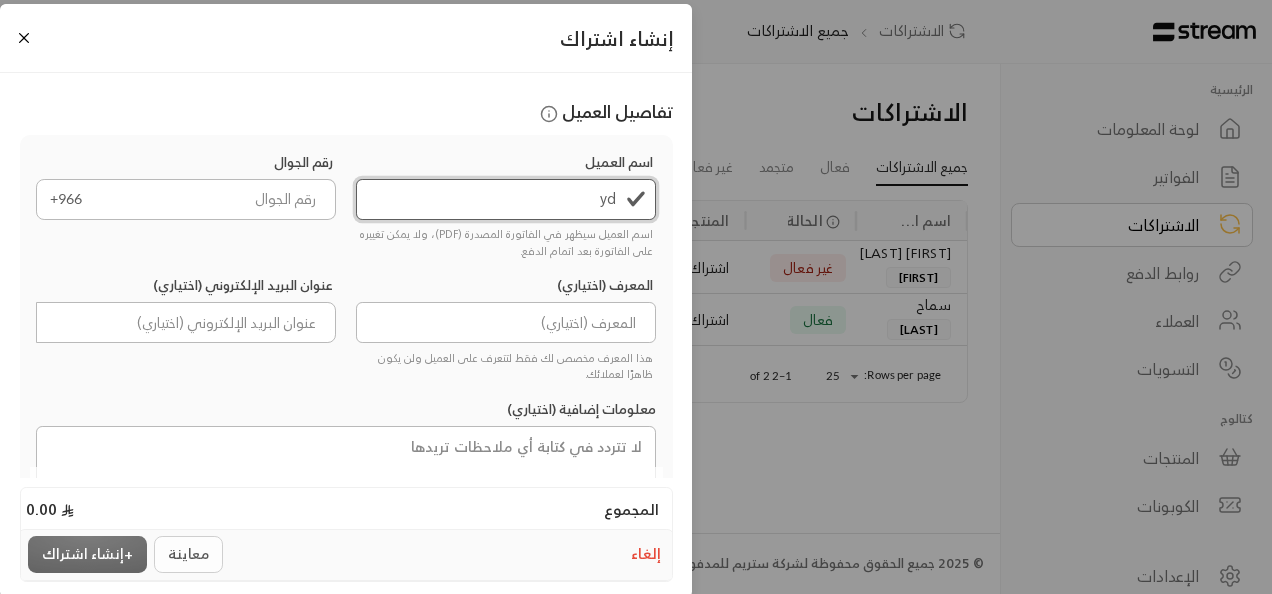 type on "y" 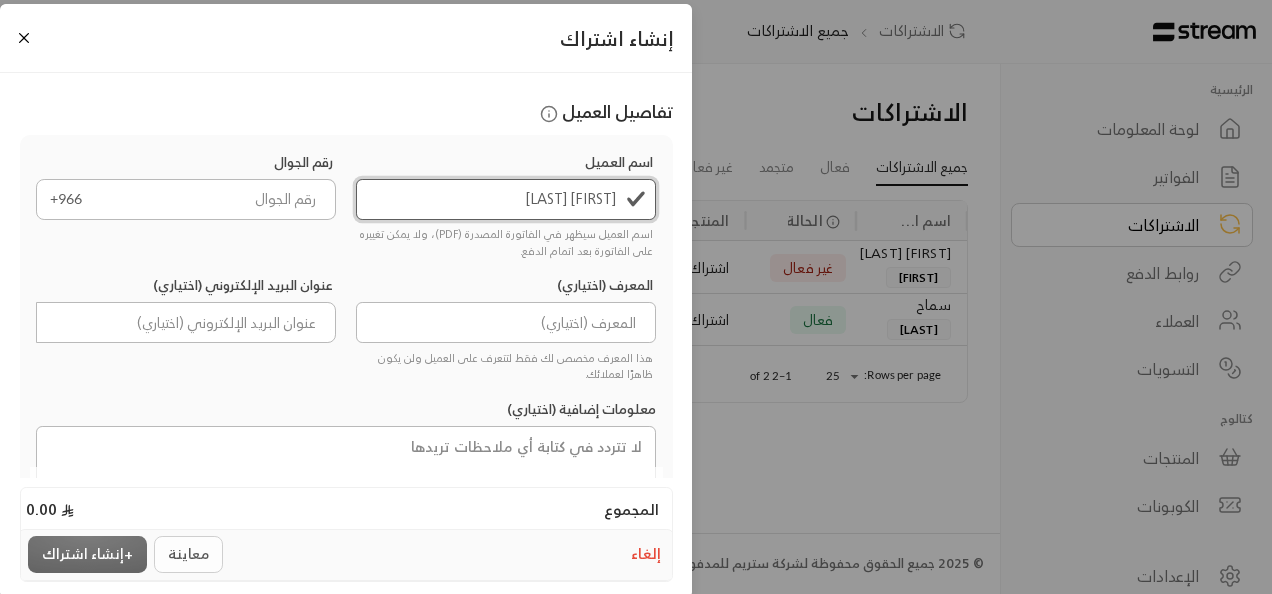 type on "[FIRST] [LAST]" 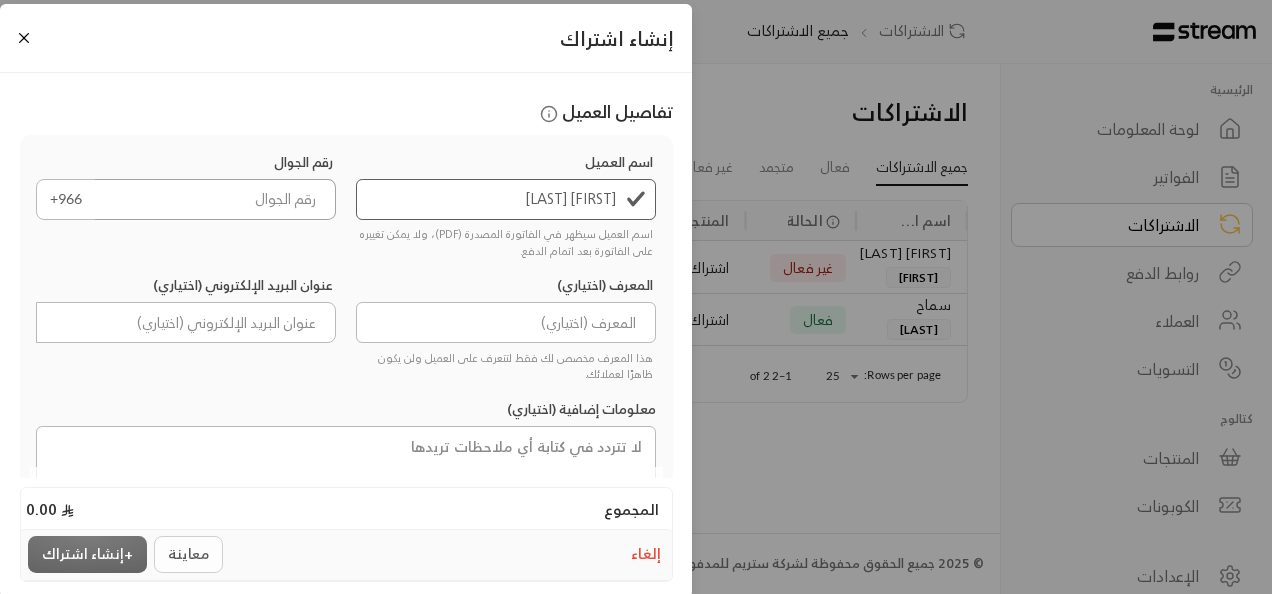 click at bounding box center [216, 199] 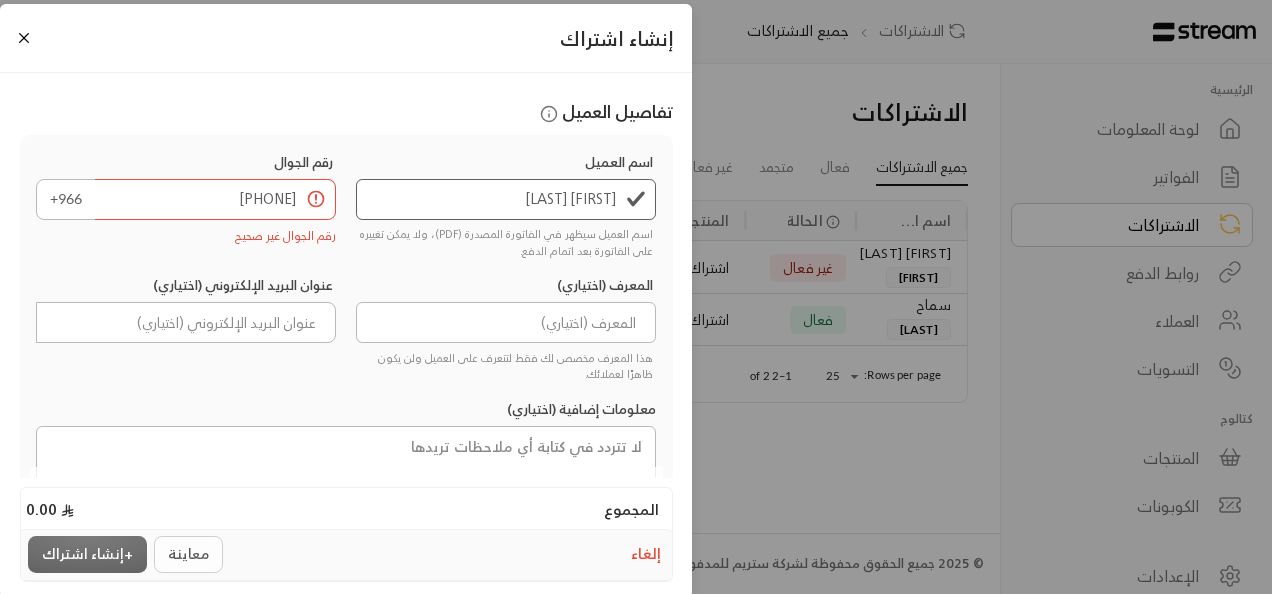 click on "اسم العميل [FIRST] [LAST] اسم العميل سيظهر في الفاتورة المصدرة (PDF)، ولا يمكن تغييره على الفاتورة بعد اتمام الدفع. رقم الجوال +966 [PHONE] رقم الجوال غير صحيح المعرف (اختياري) هذا المعرف مخصص لك فقط لتتعرف على العميل ولن يكون ظاهرًا لعملائك. عنوان البريد الإلكتروني (اختياري) معلومات إضافية (اختياري) إلغاء إضافة عميل" at bounding box center (346, 360) 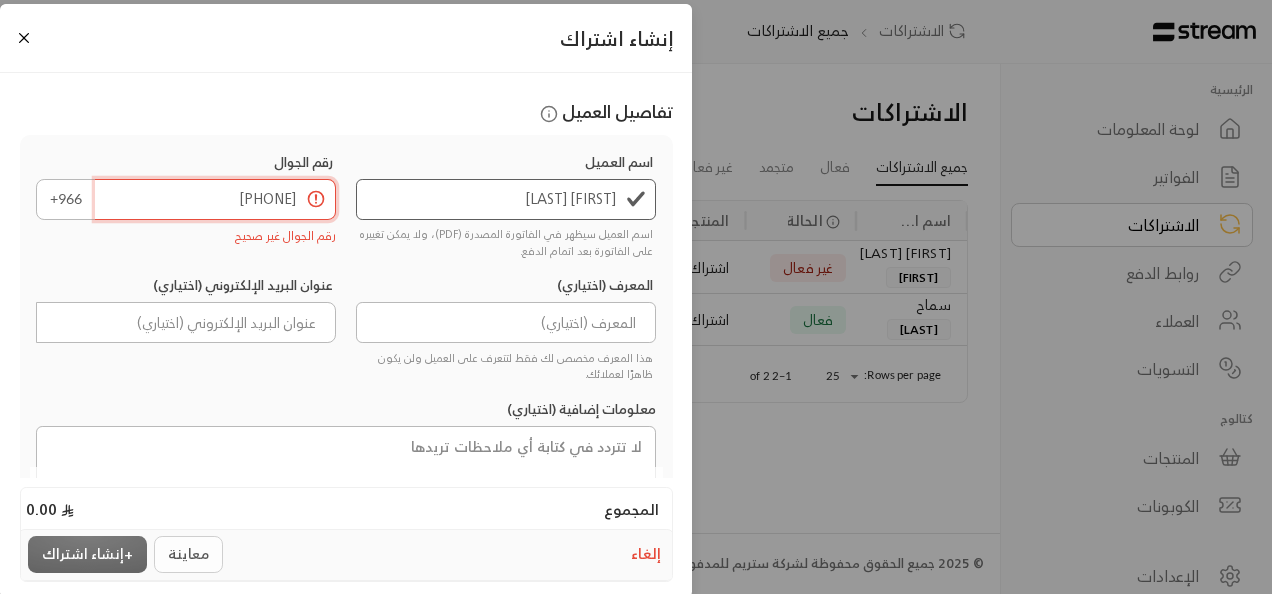 click on "[PHONE]" at bounding box center (216, 199) 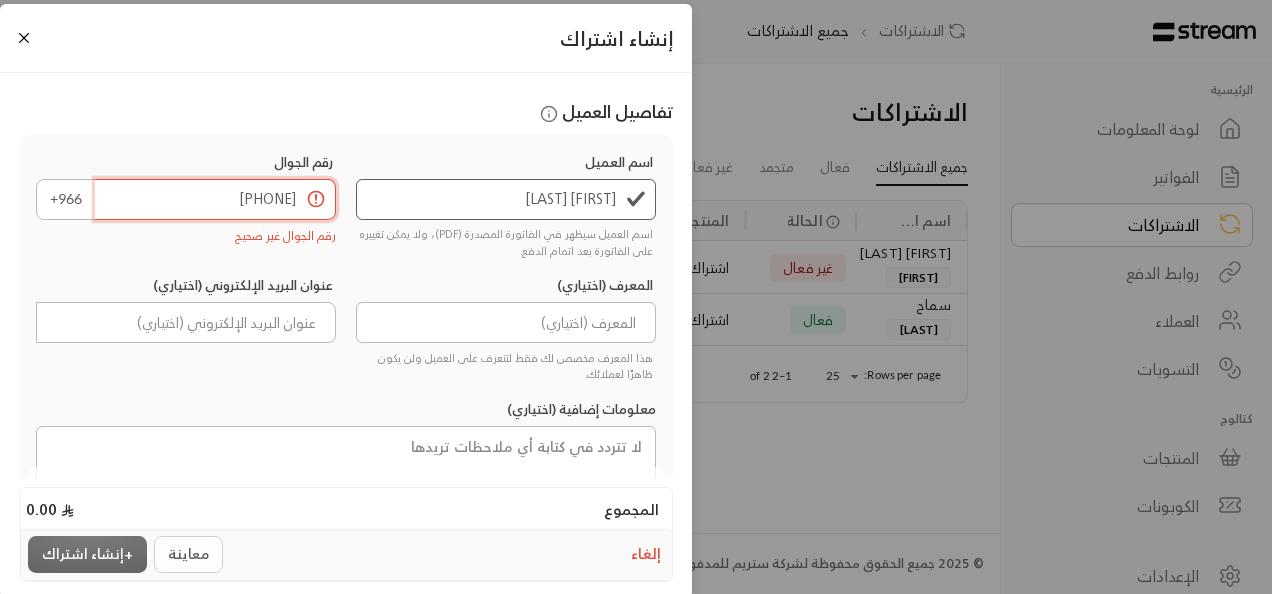click on "[PHONE]" at bounding box center (216, 199) 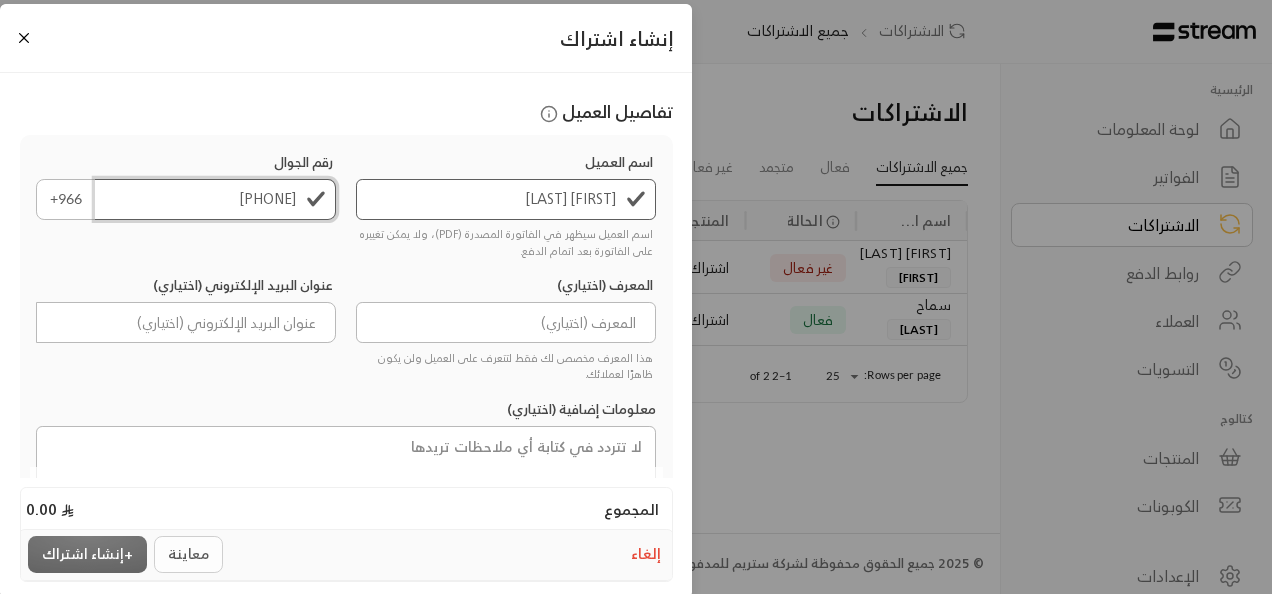 type on "[PHONE]" 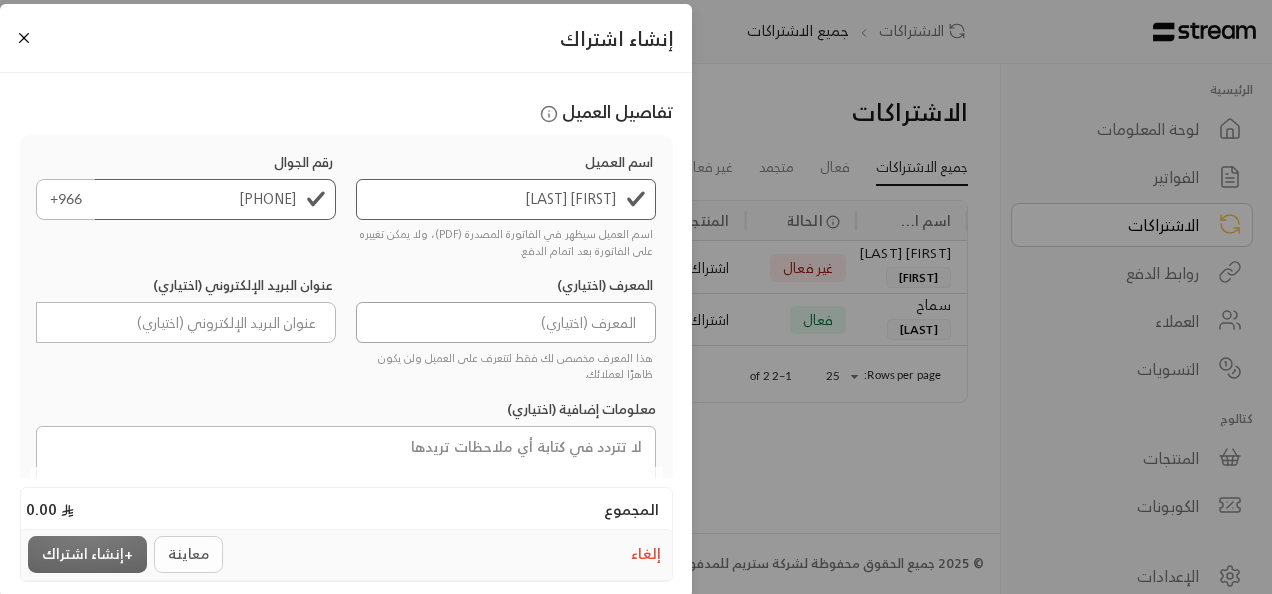 click at bounding box center [506, 322] 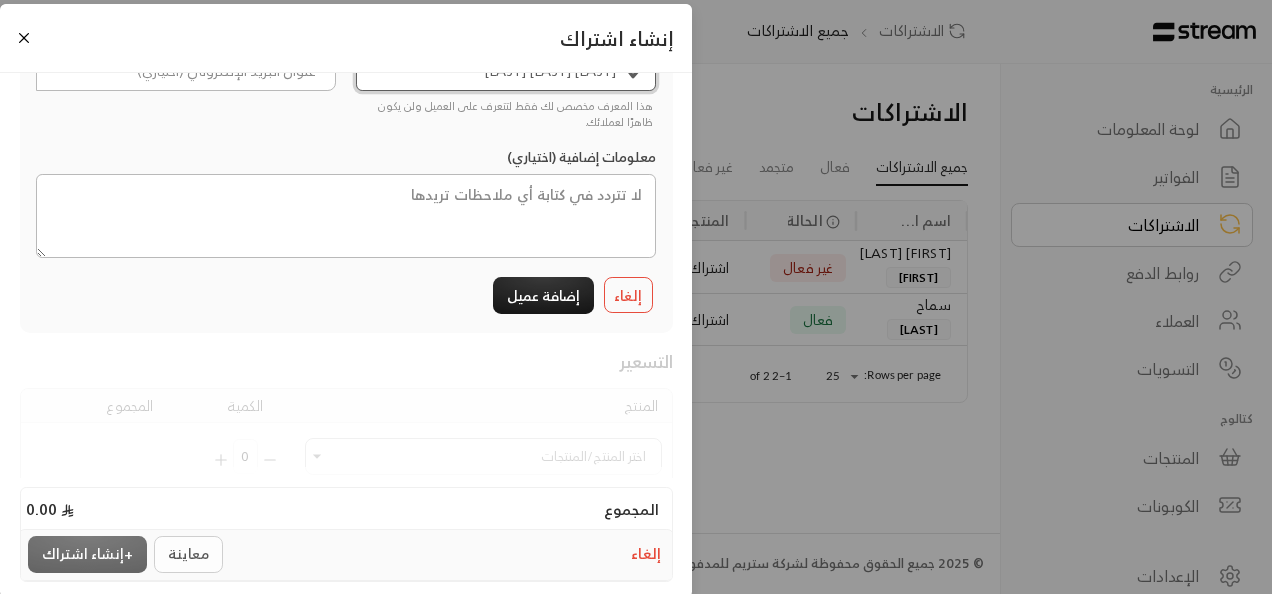 scroll, scrollTop: 250, scrollLeft: 0, axis: vertical 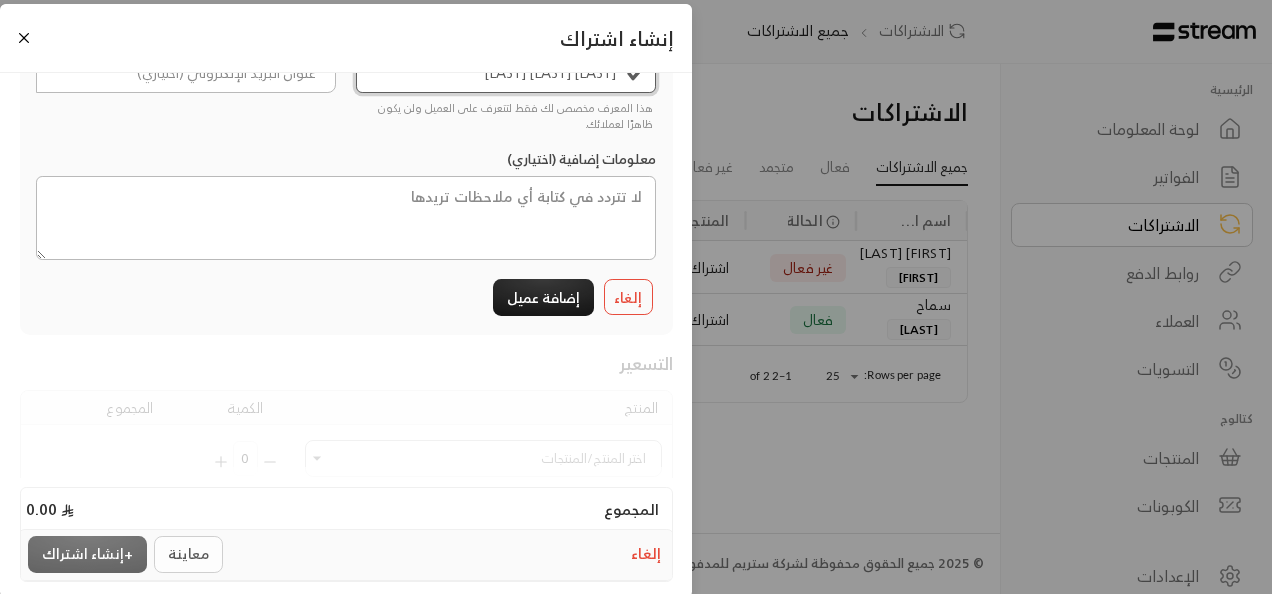 type on "[LAST] [LAST] [LAST]" 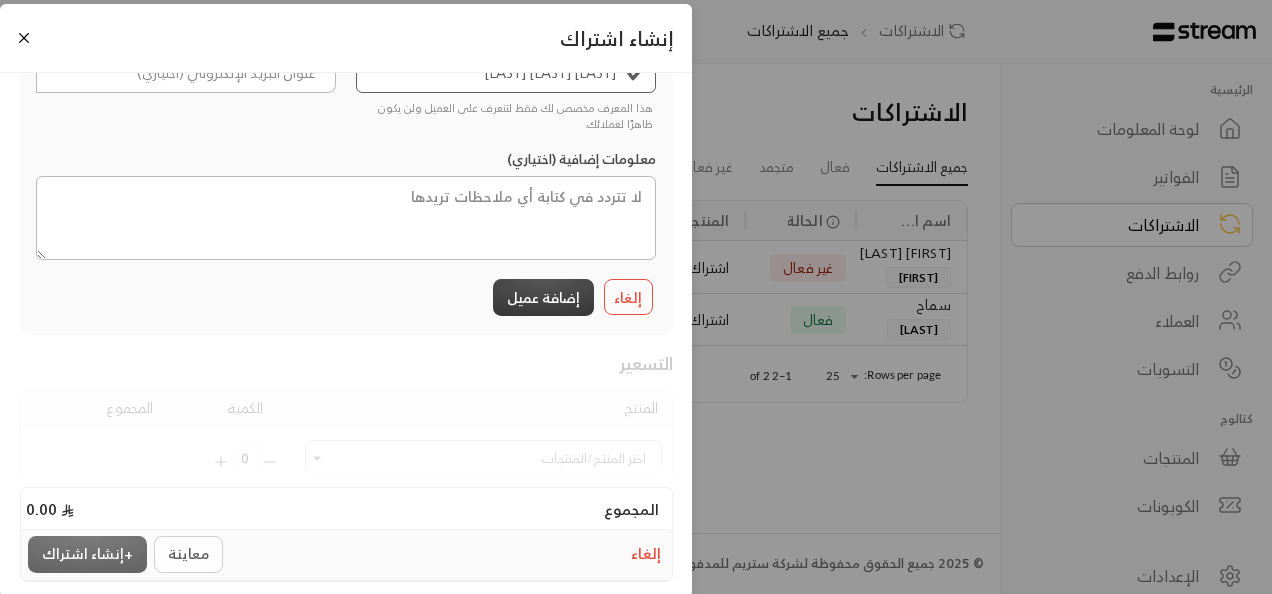 click on "إضافة عميل" at bounding box center (543, 297) 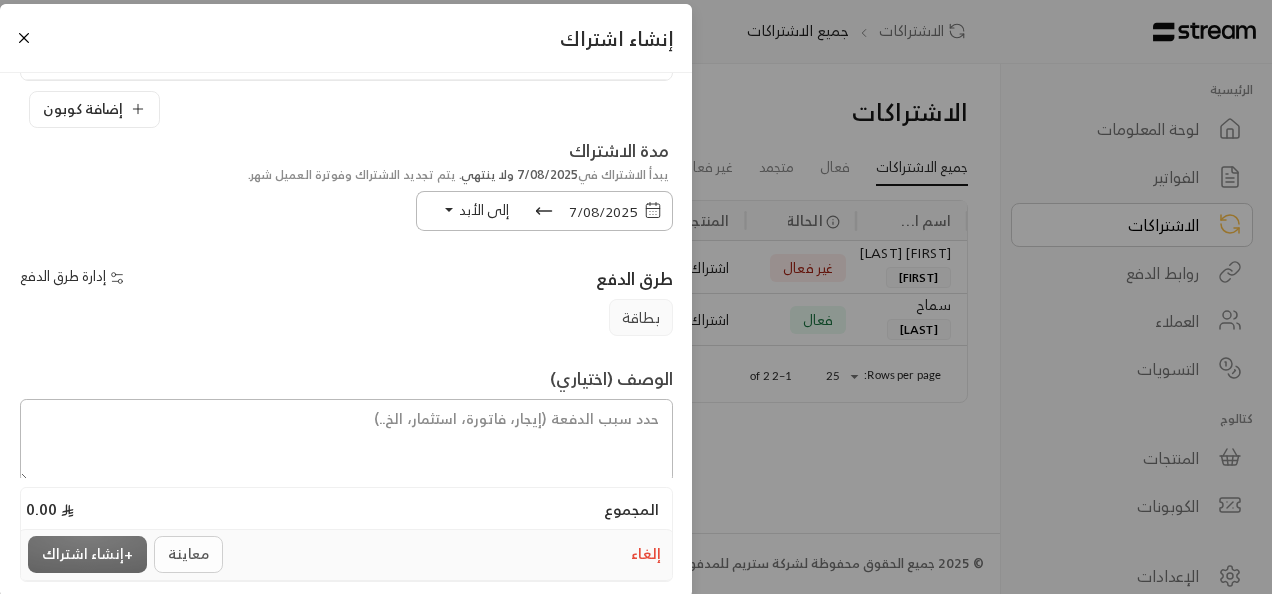 scroll, scrollTop: 304, scrollLeft: 0, axis: vertical 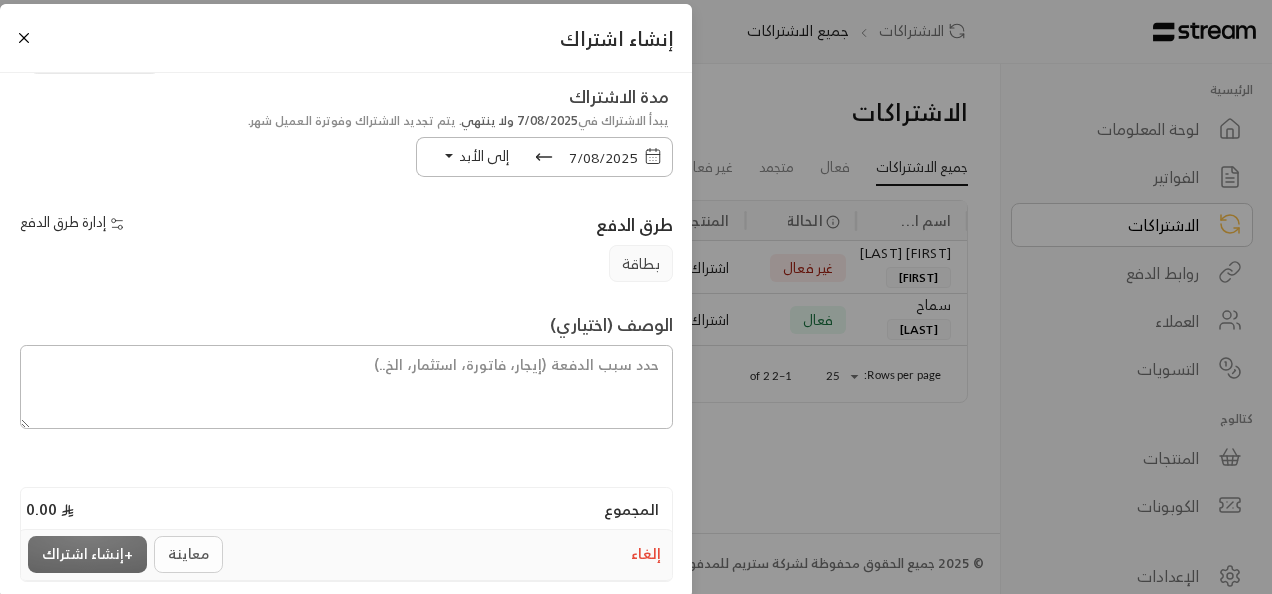 click on "بطاقة" at bounding box center [641, 263] 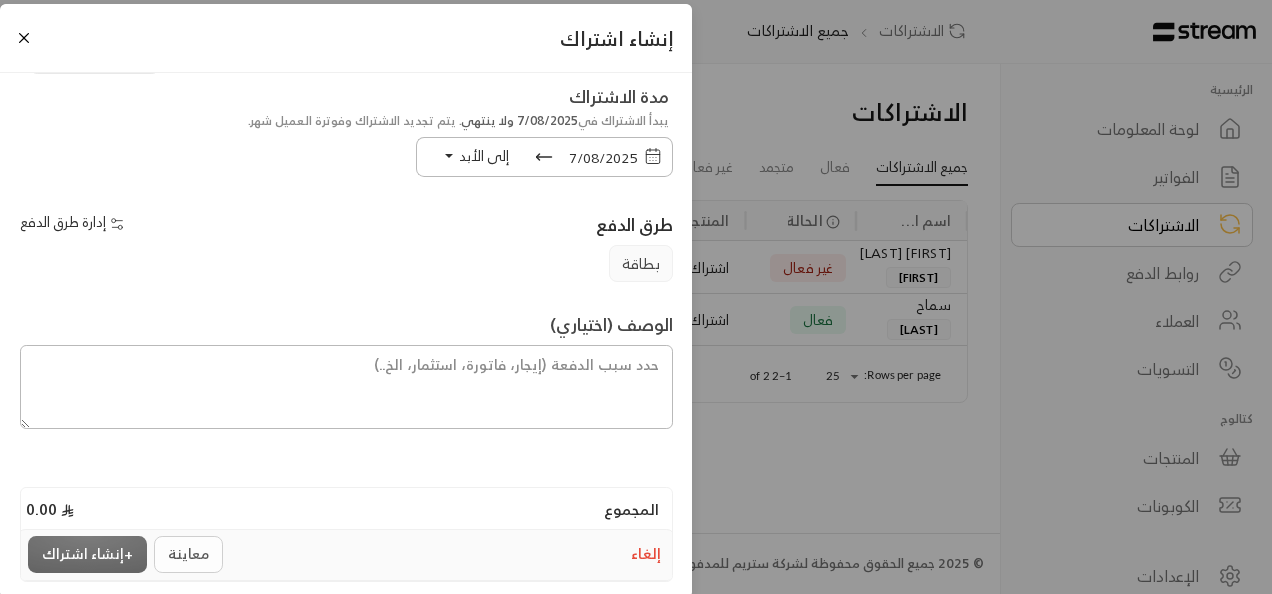 click on "بطاقة" at bounding box center (641, 263) 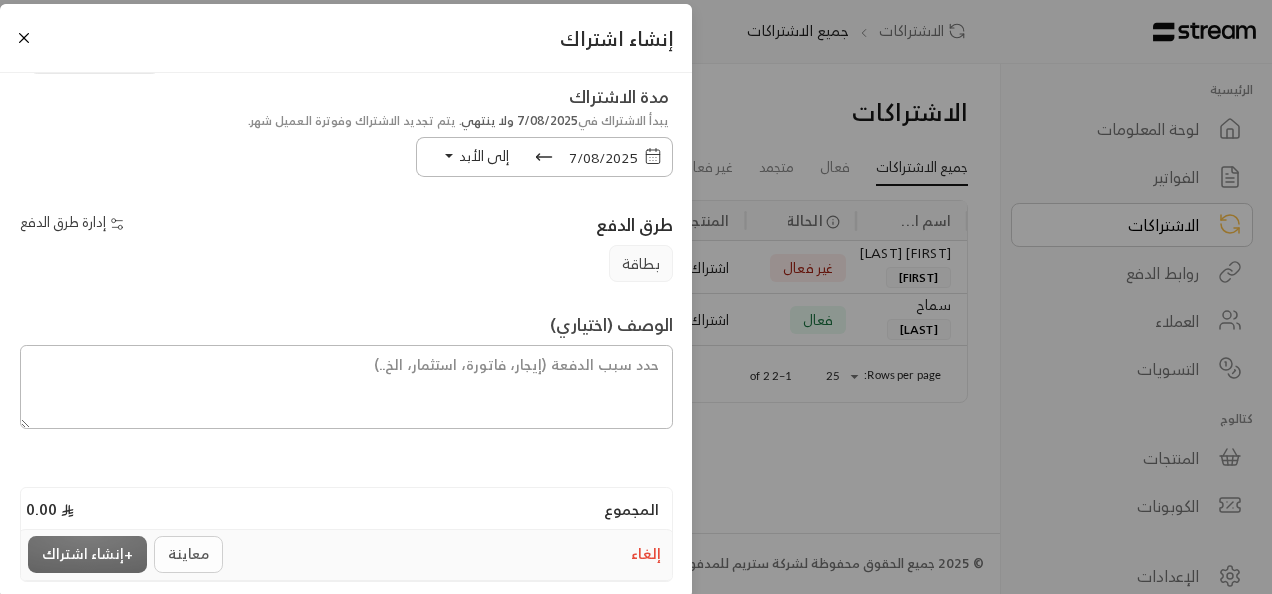 click on "إدارة طرق الدفع" at bounding box center (74, 223) 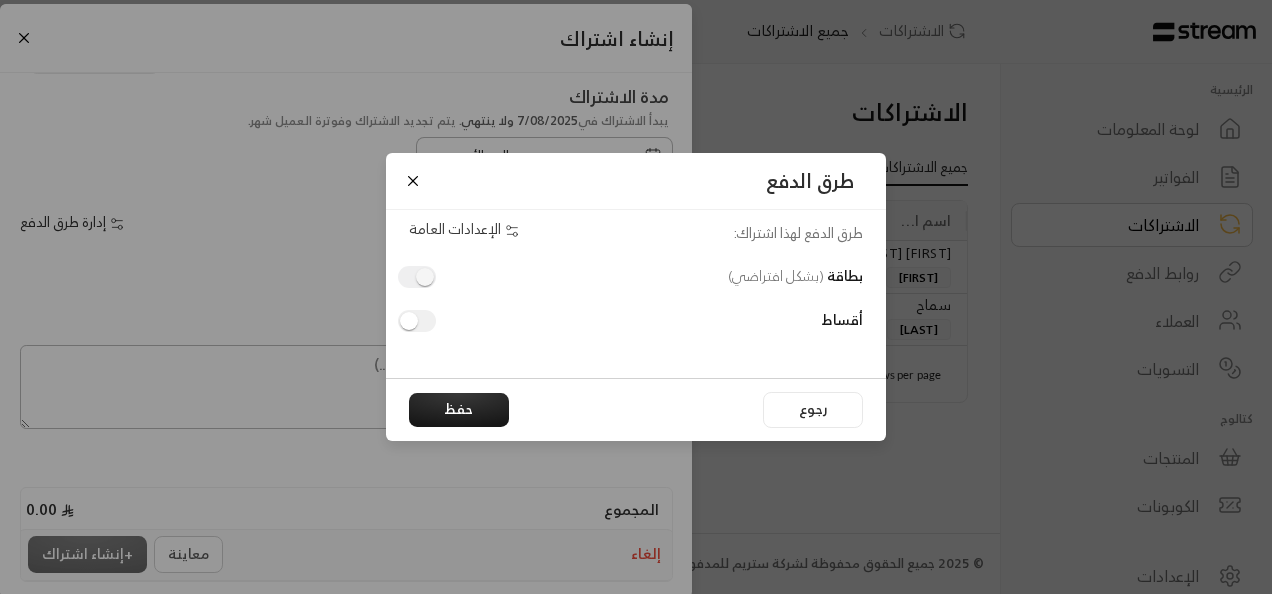 click on "الإعدادات العامة" at bounding box center [466, 230] 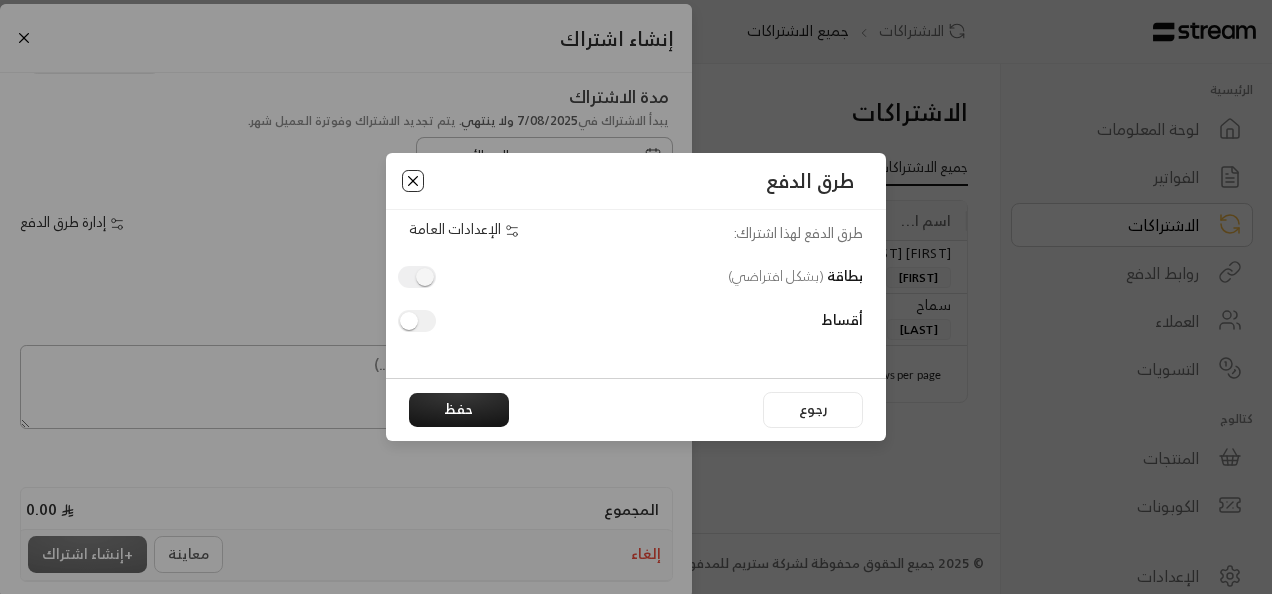 click at bounding box center (413, 181) 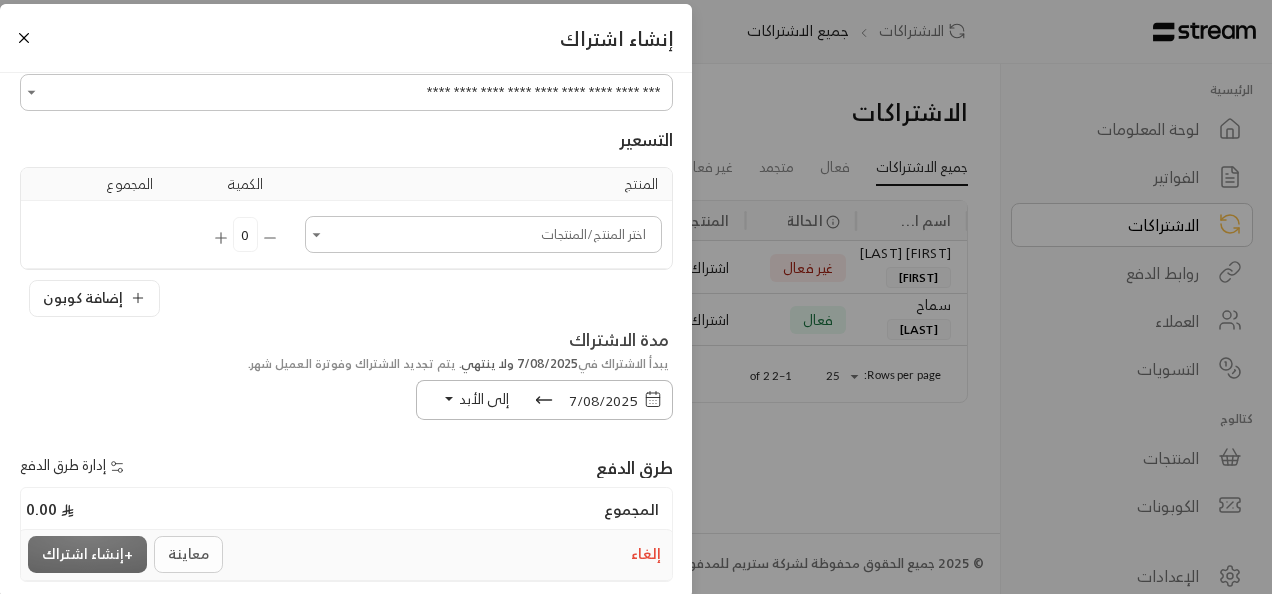 scroll, scrollTop: 0, scrollLeft: 0, axis: both 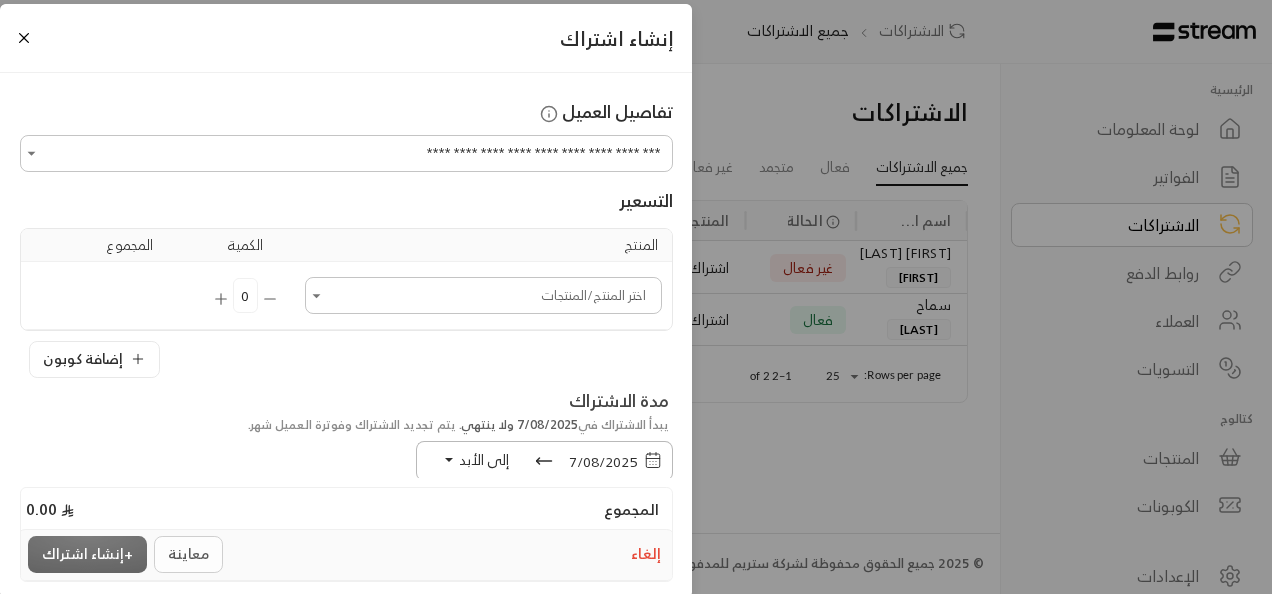 click on "اختر العميل" at bounding box center (483, 295) 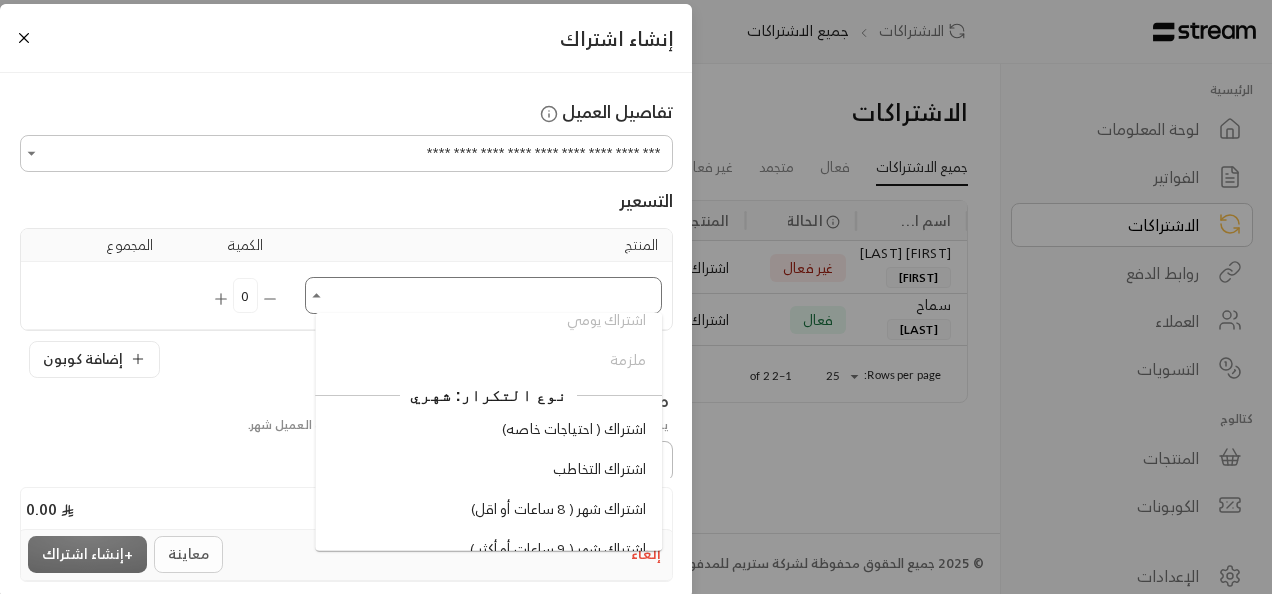 scroll, scrollTop: 250, scrollLeft: 0, axis: vertical 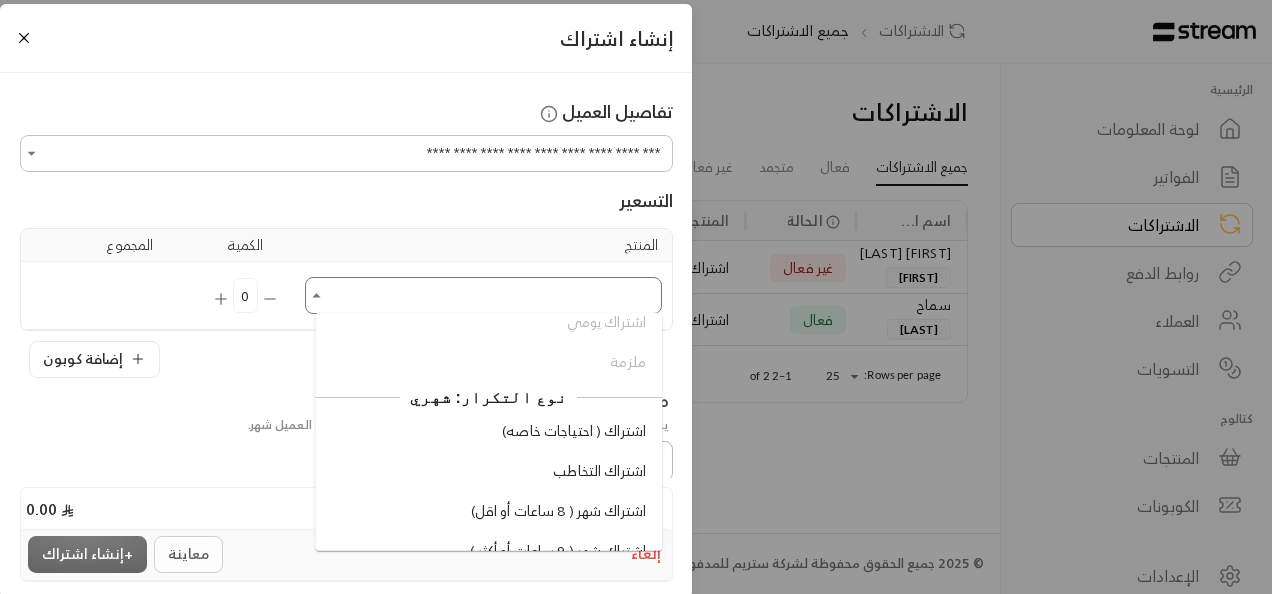 click on "اشتراك شهر ( 8 ساعات أو اقل)" at bounding box center [558, 511] 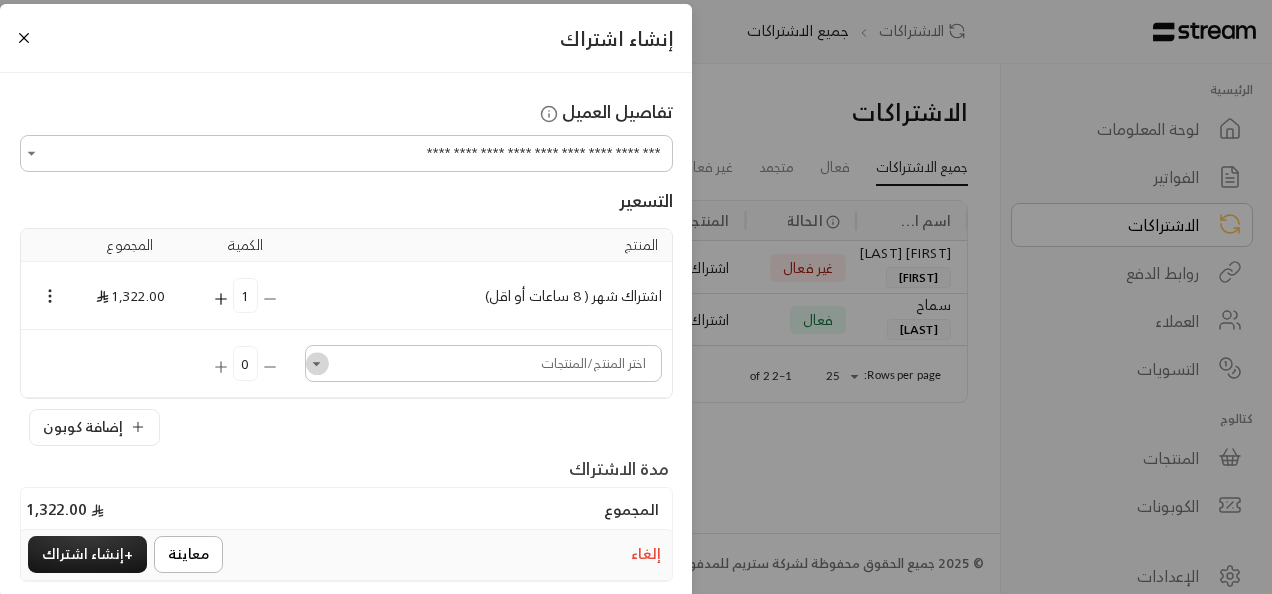 click 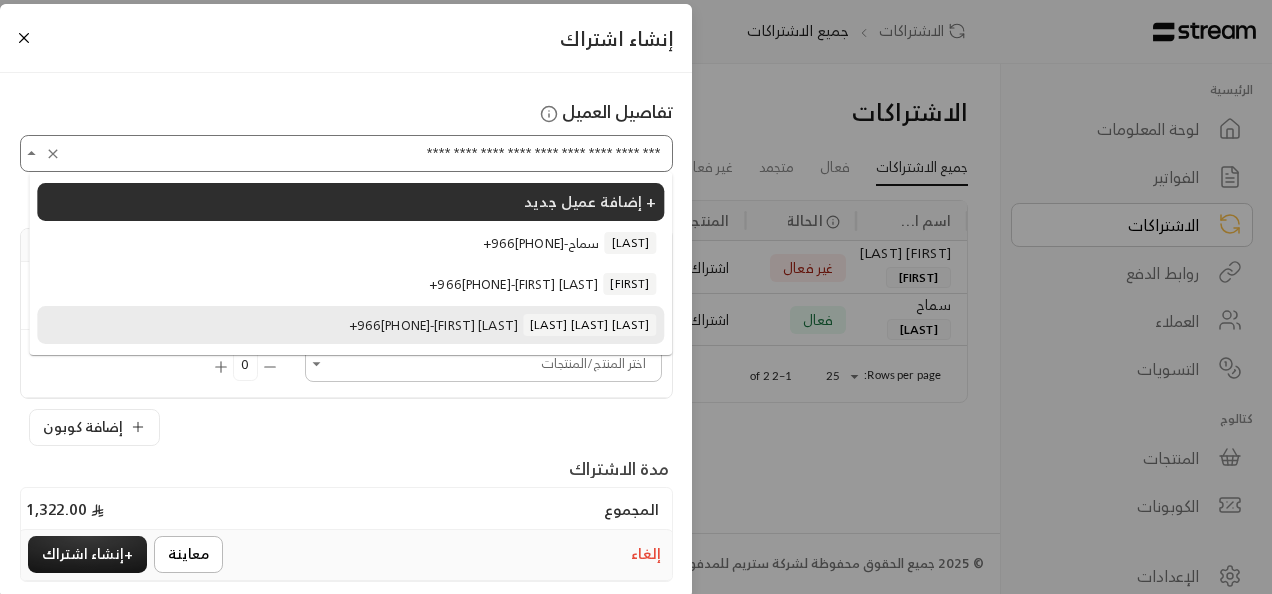 click on "**********" at bounding box center (346, 153) 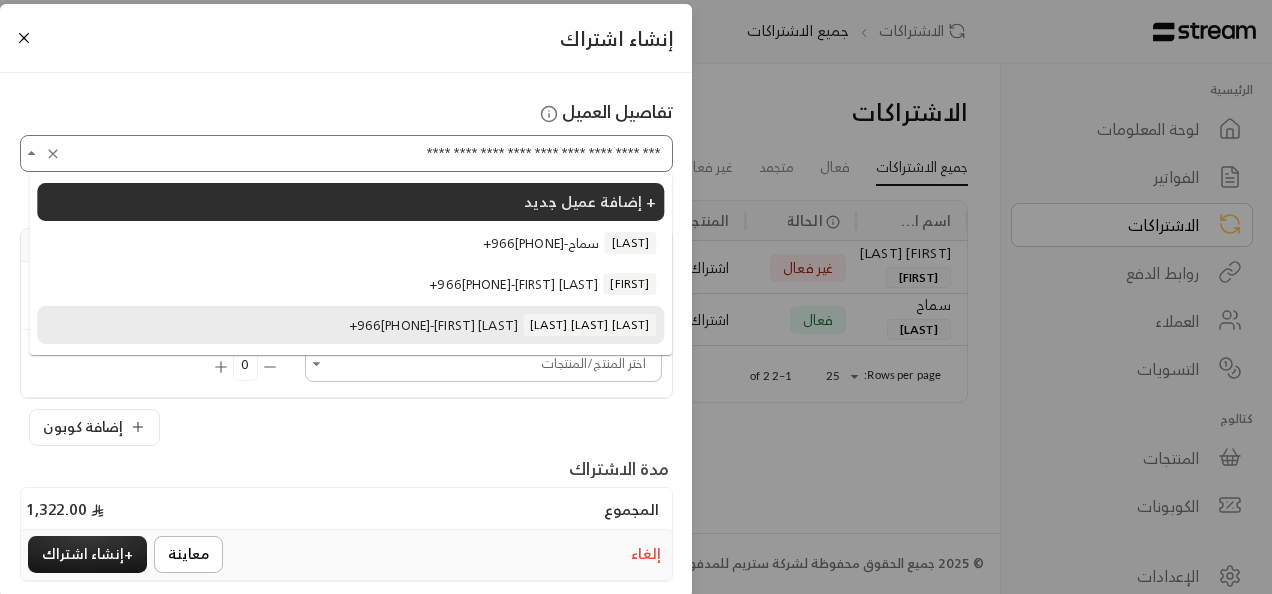 click on "**********" at bounding box center [346, 153] 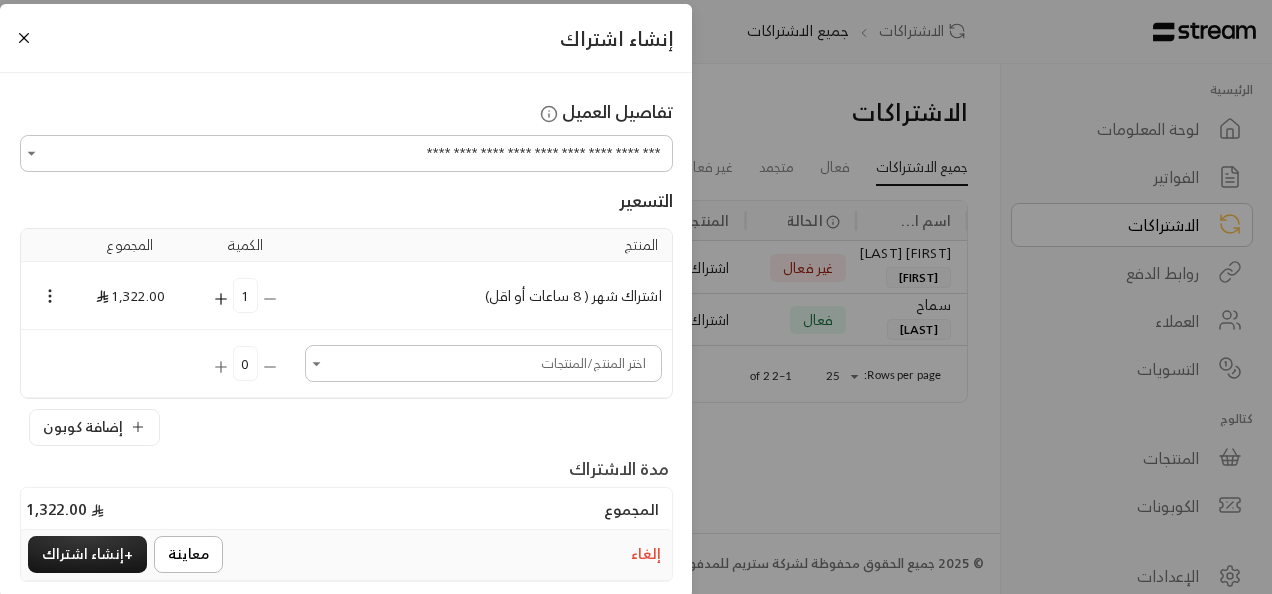 click on "**********" at bounding box center [346, 464] 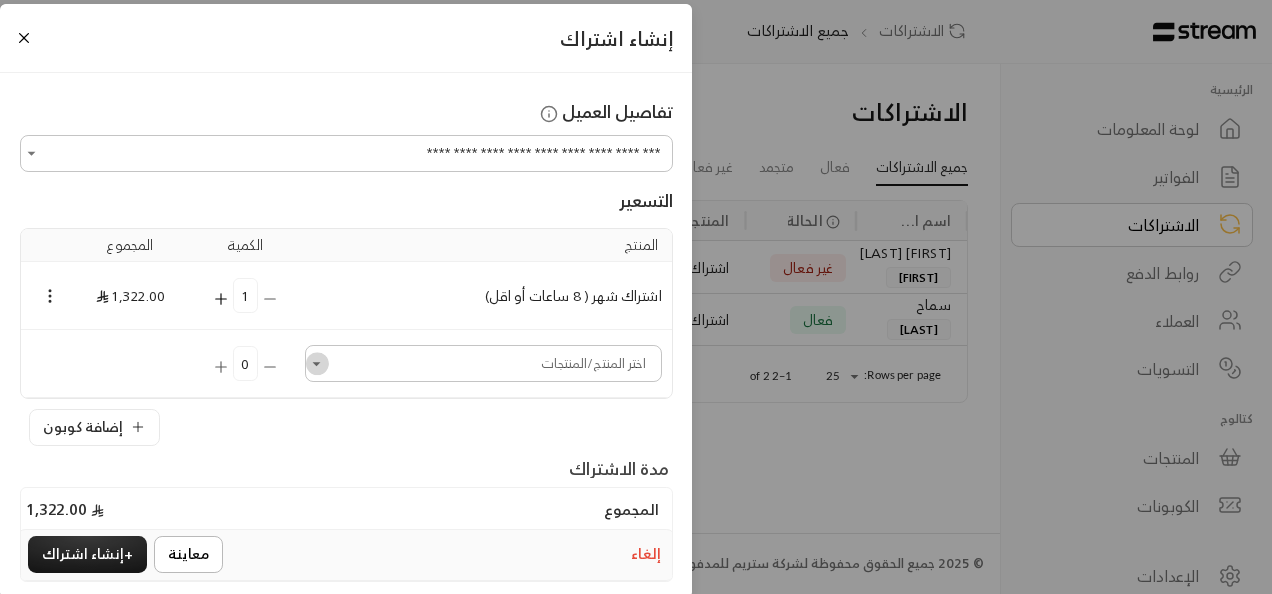 click 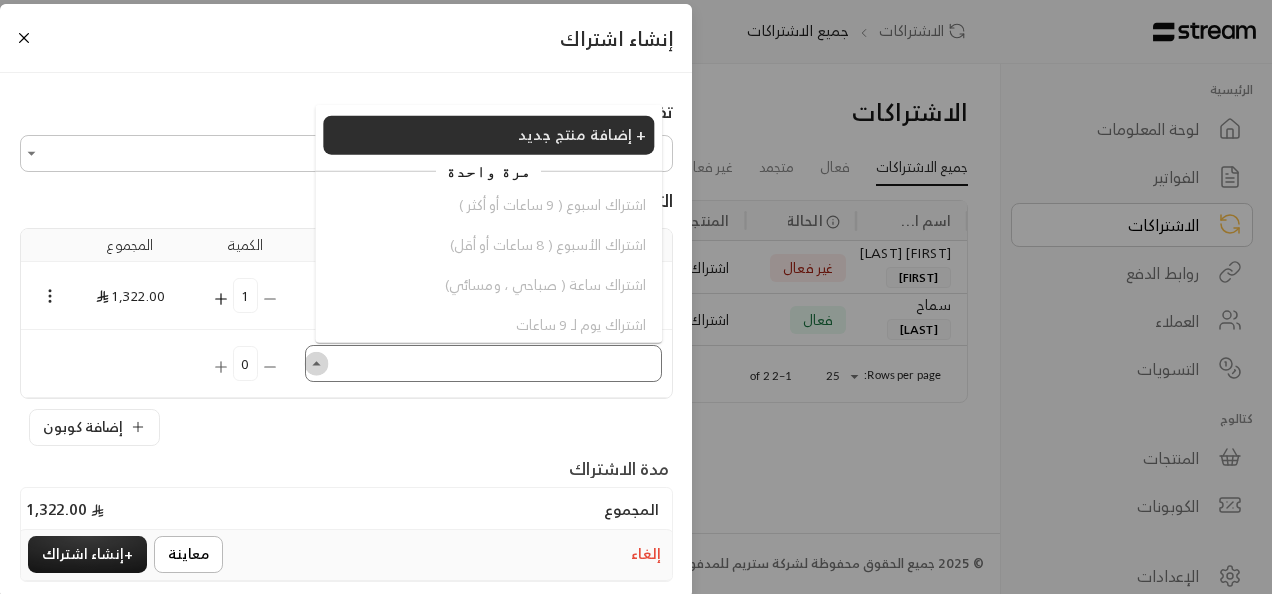 click 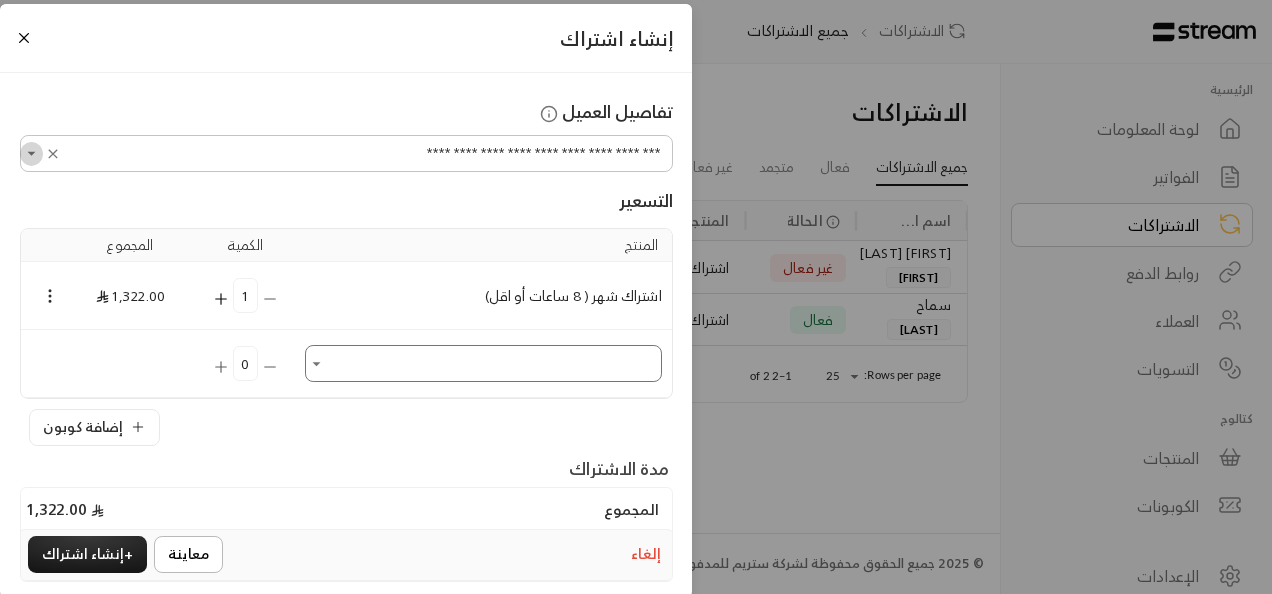 click 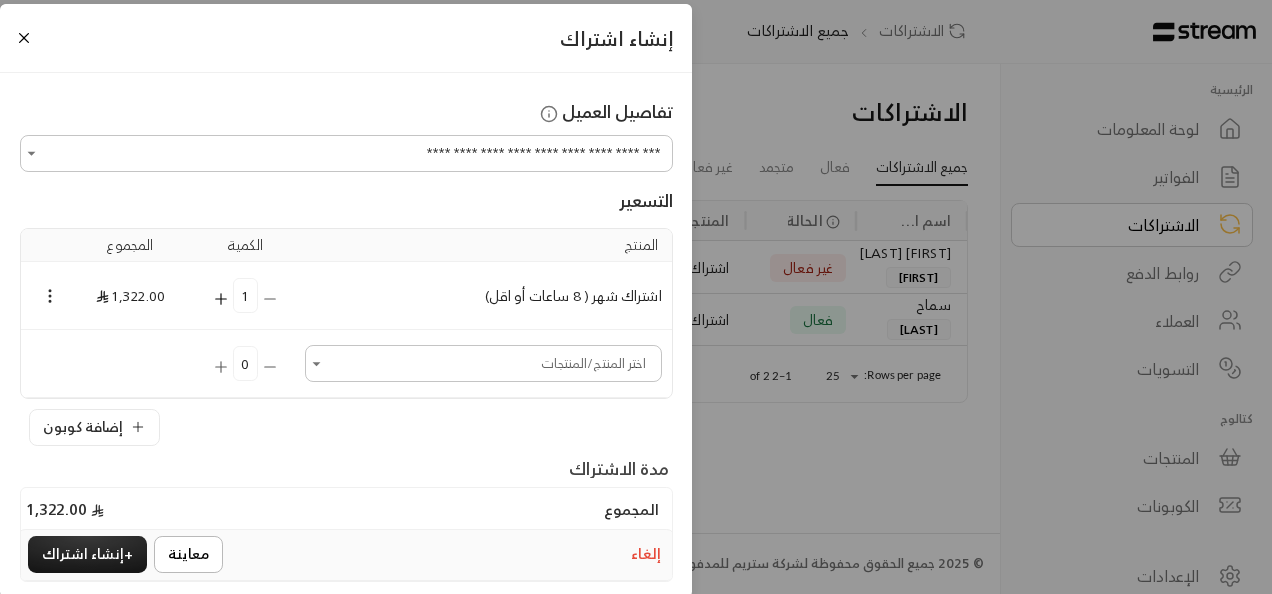 click on "**********" at bounding box center [346, 464] 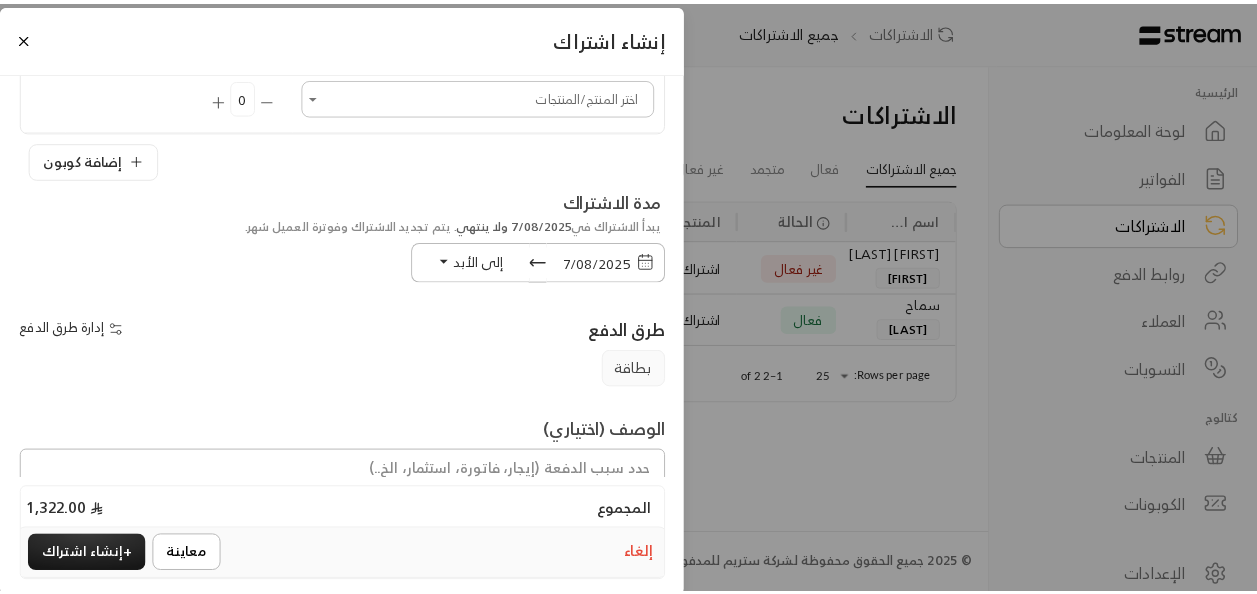 scroll, scrollTop: 372, scrollLeft: 0, axis: vertical 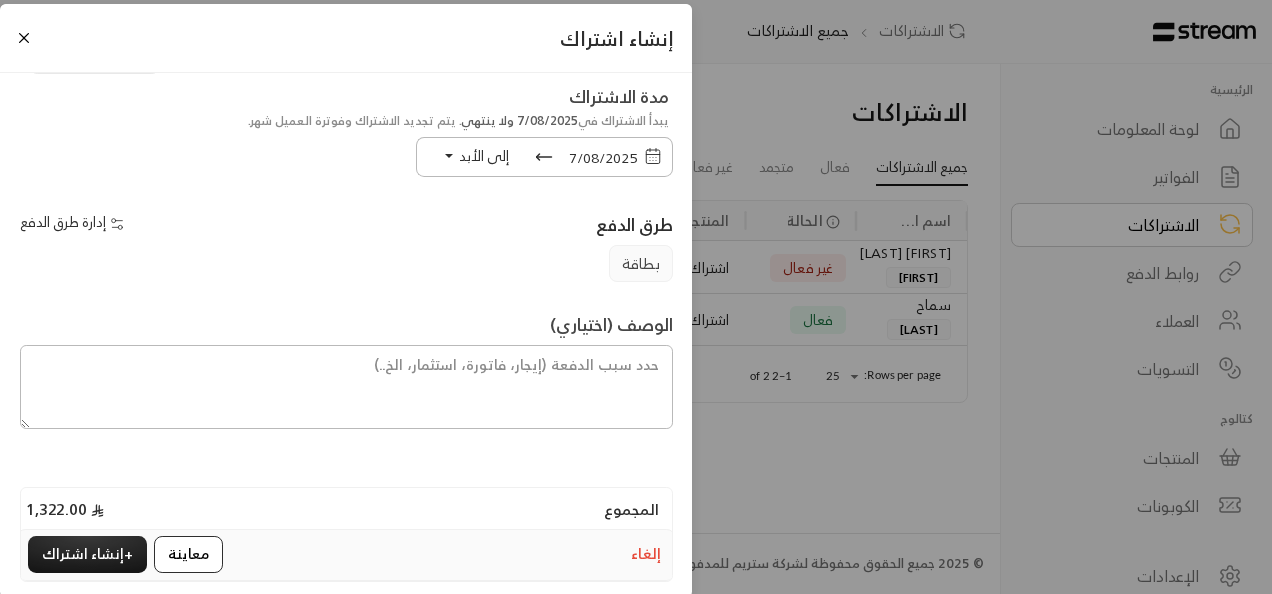 click on "معاينة" at bounding box center (188, 554) 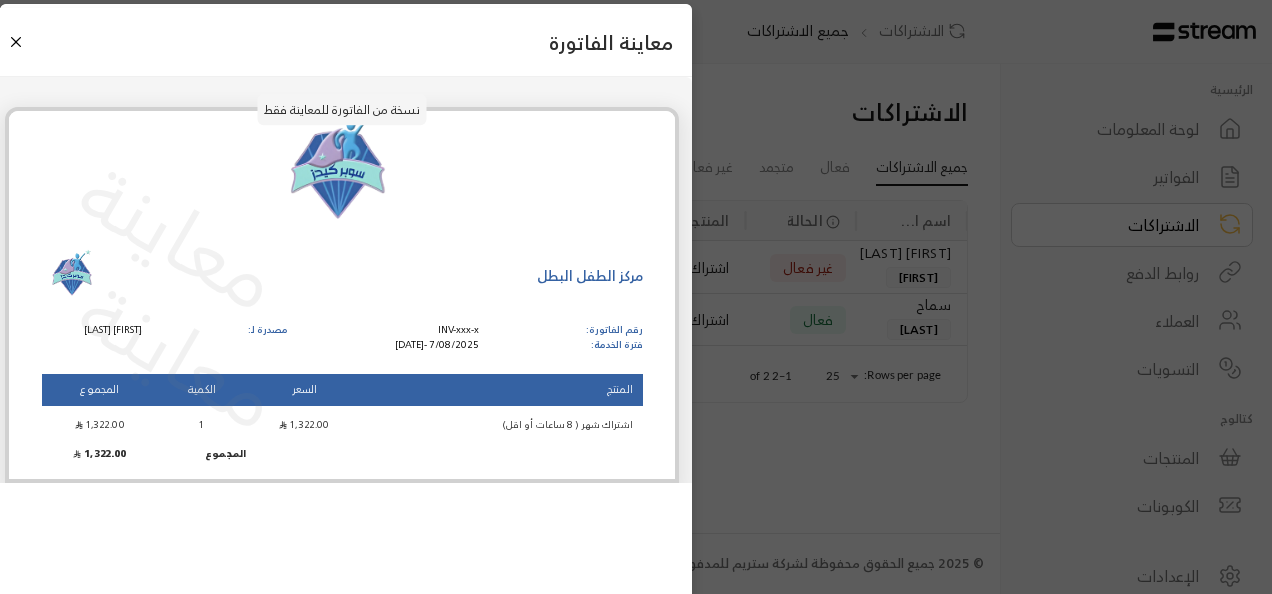 click on "معاينة" at bounding box center (180, 236) 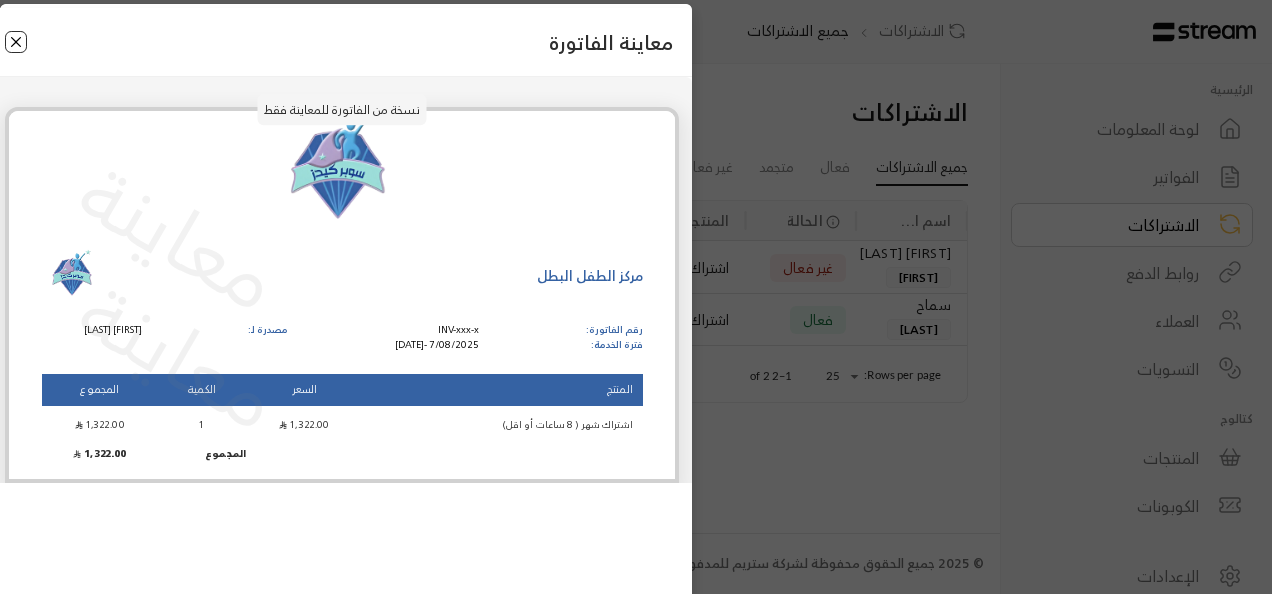 click at bounding box center (16, 42) 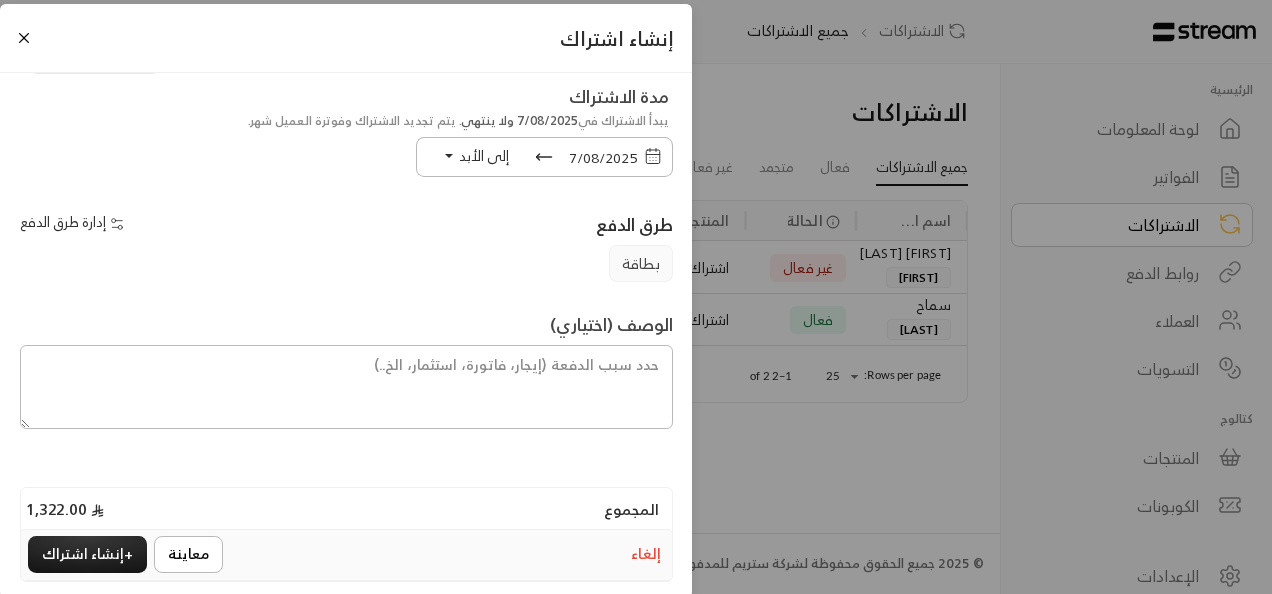 click on "إلى الأبد" at bounding box center (484, 155) 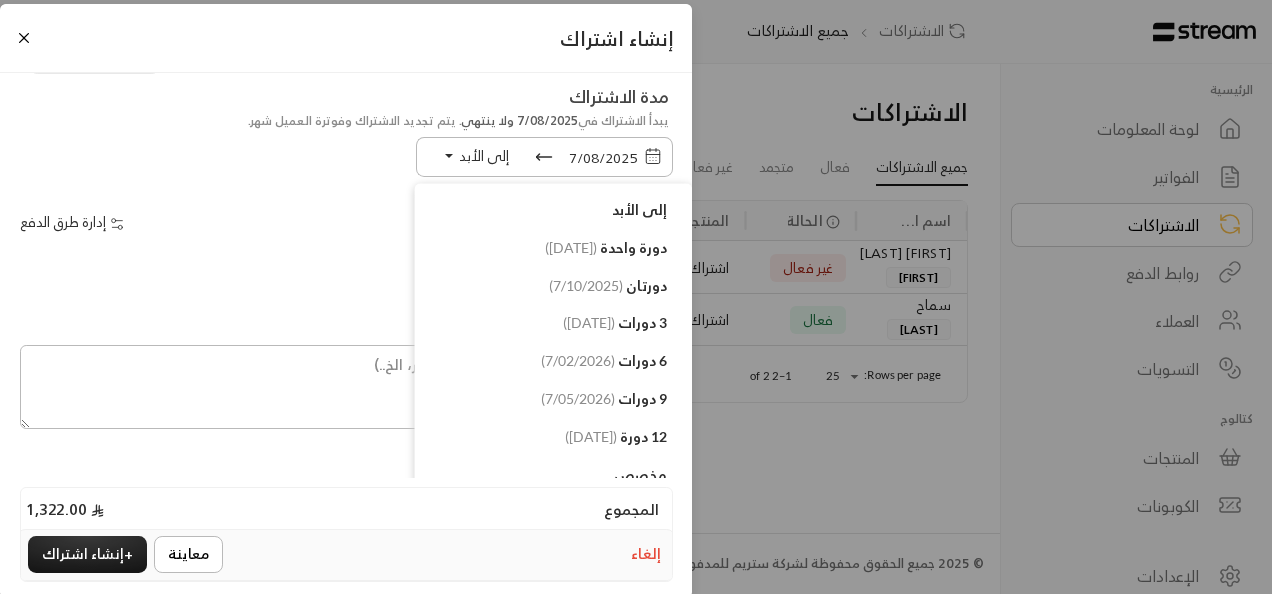 click on "إلى الأبد" at bounding box center (484, 155) 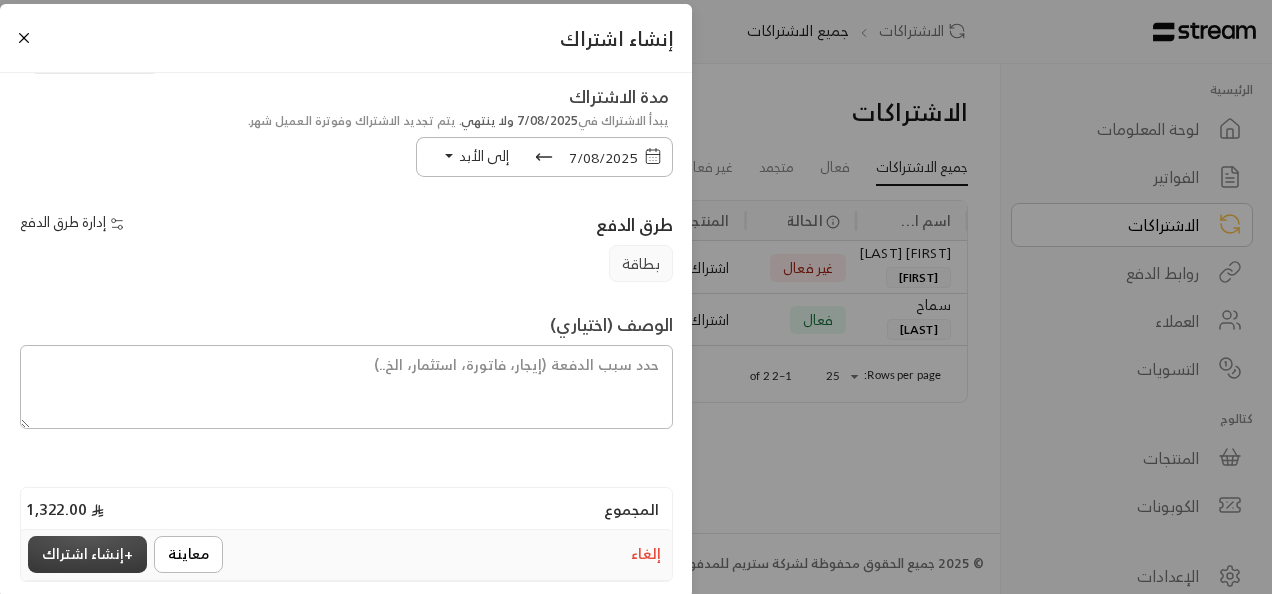 click on "+  إنشاء اشتراك" at bounding box center [87, 554] 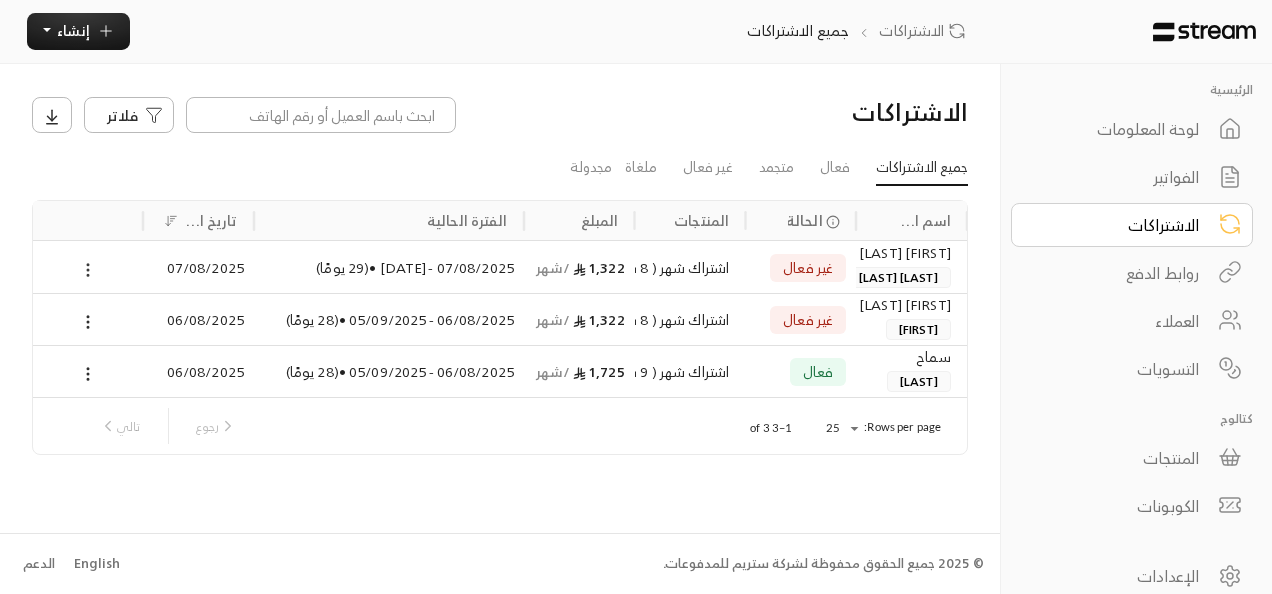 click 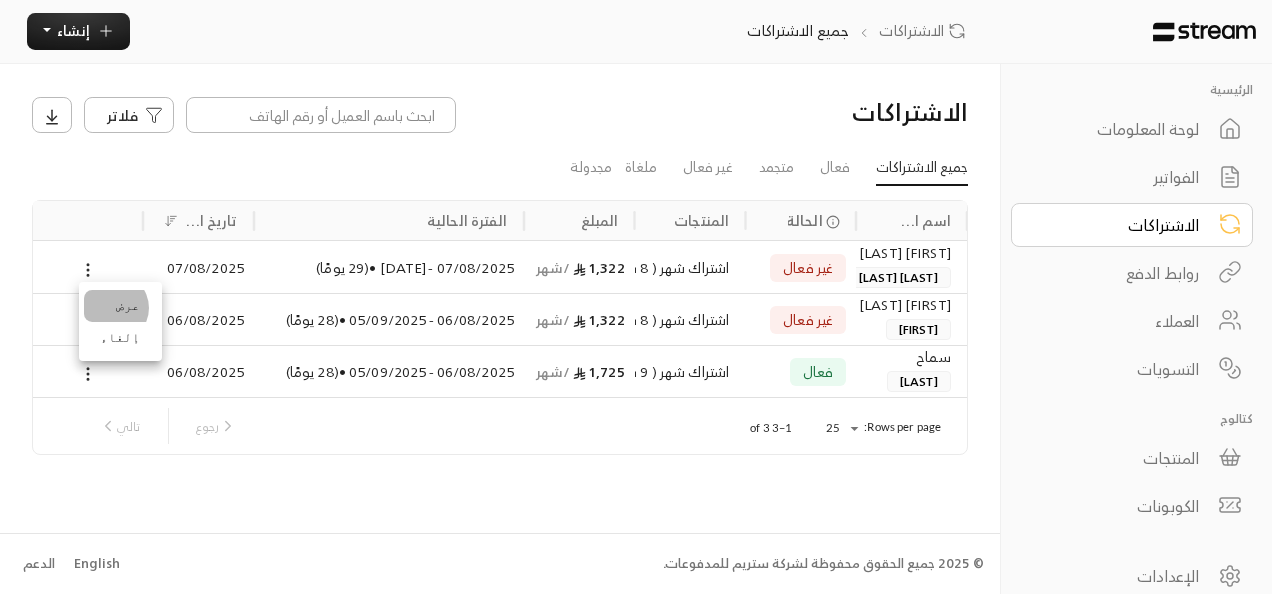click on "عرض" at bounding box center [120, 306] 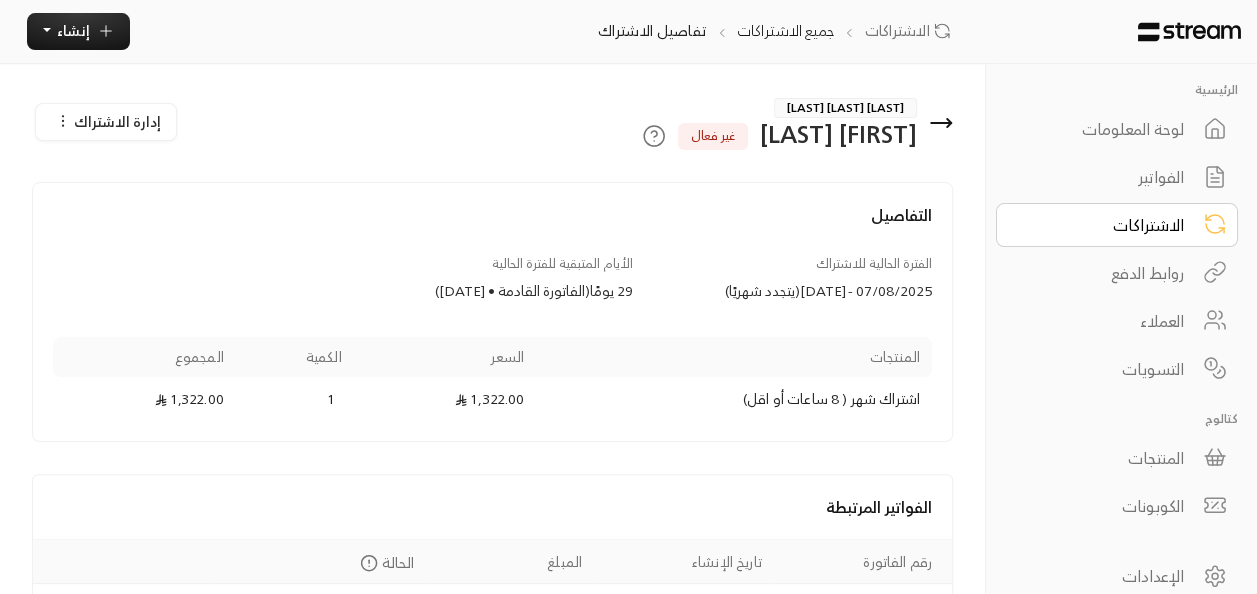 scroll, scrollTop: 142, scrollLeft: 0, axis: vertical 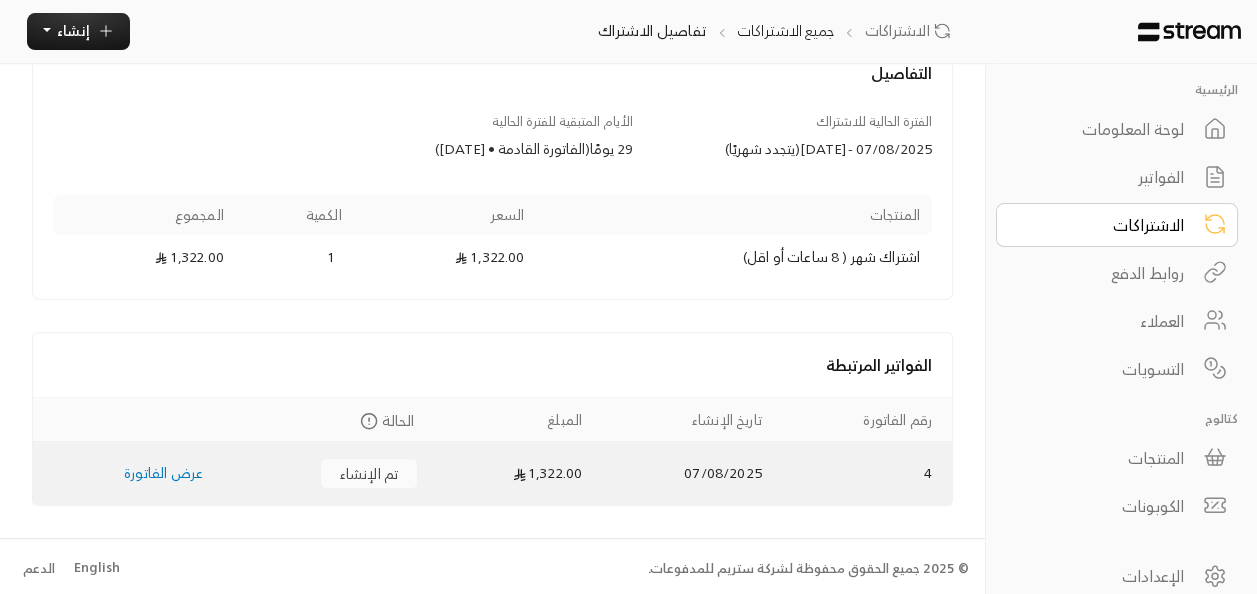 click on "عرض الفاتورة" at bounding box center (163, 472) 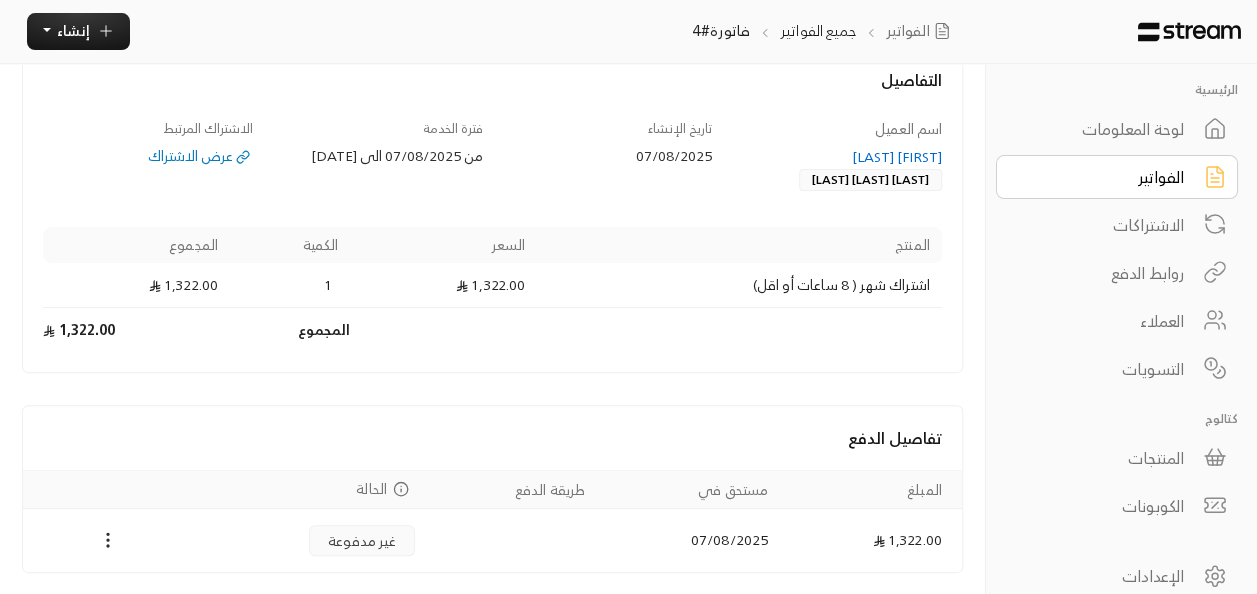 scroll, scrollTop: 0, scrollLeft: 0, axis: both 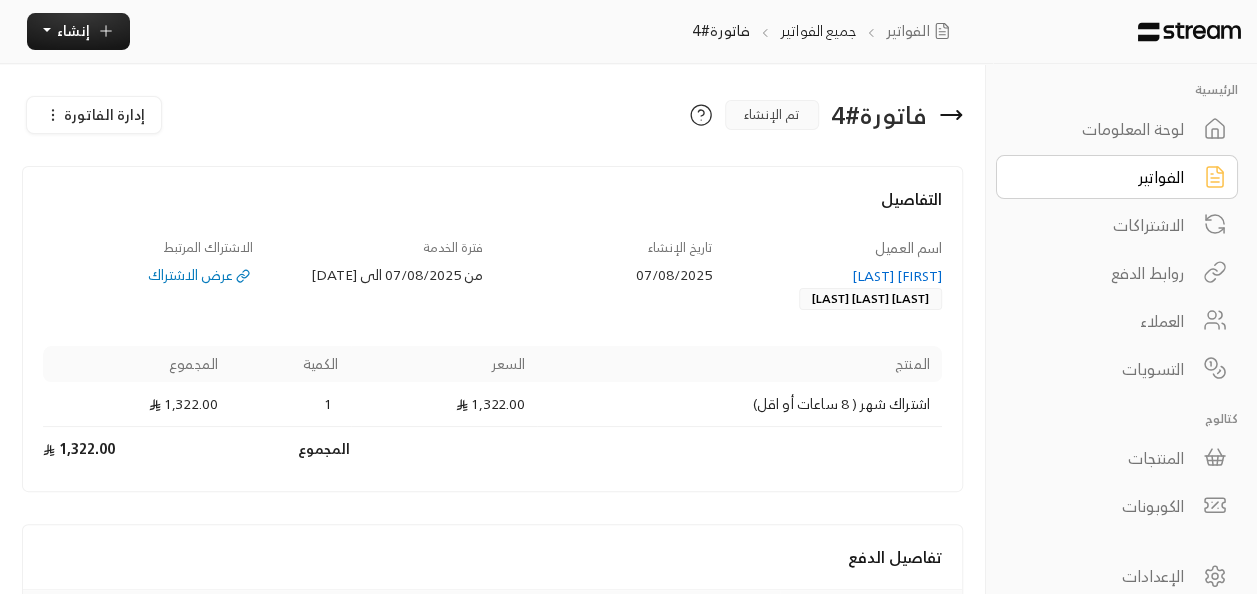 click 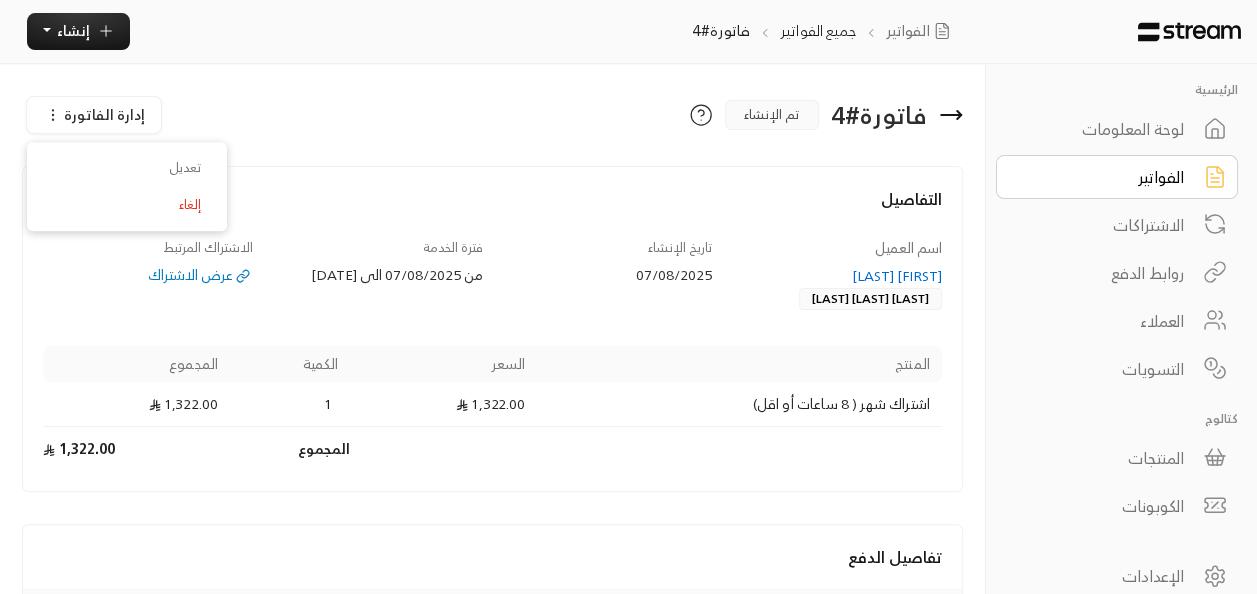 click on "إدارة الفاتورة   تعديل   إلغاء" at bounding box center (173, 115) 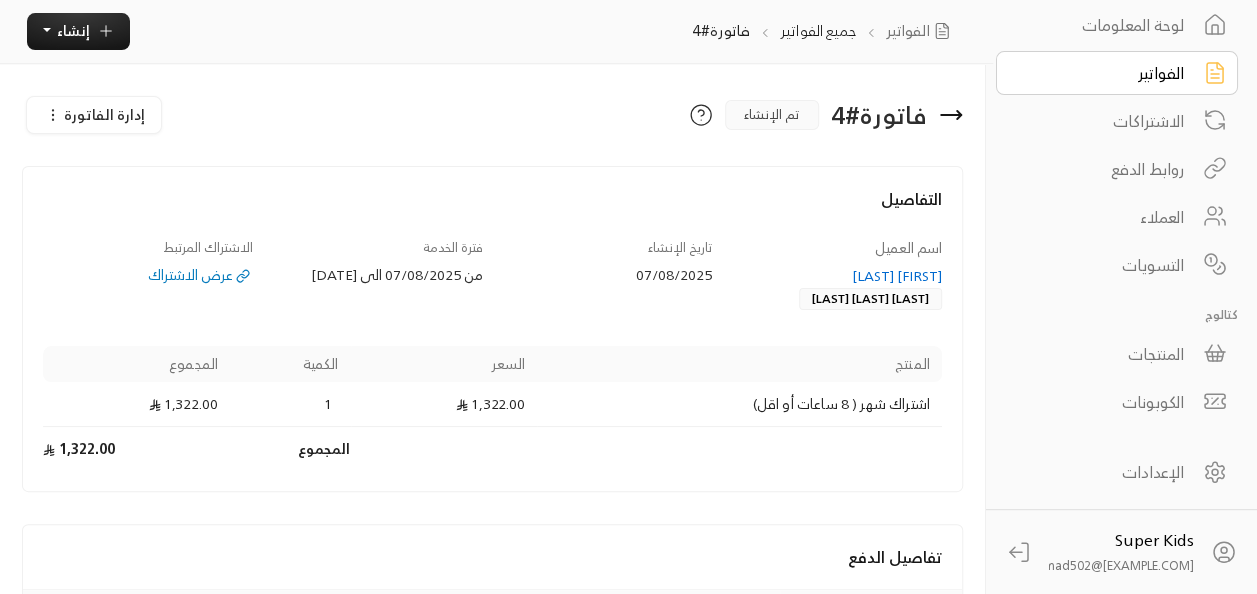 scroll, scrollTop: 0, scrollLeft: 0, axis: both 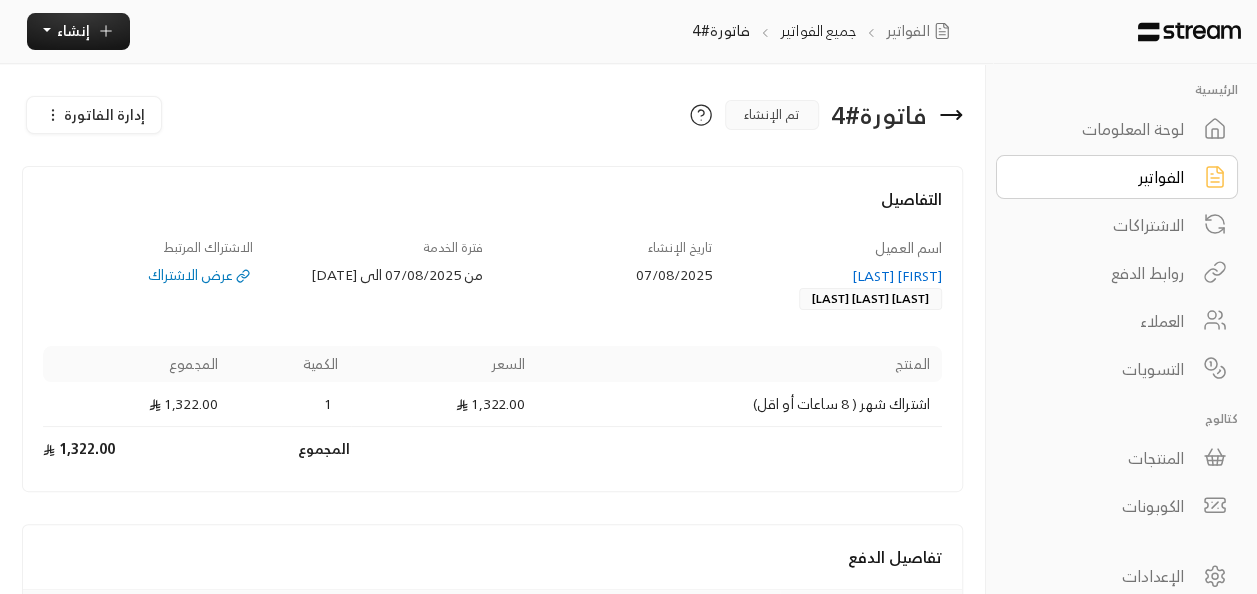 click on "لوحة المعلومات" at bounding box center (1103, 129) 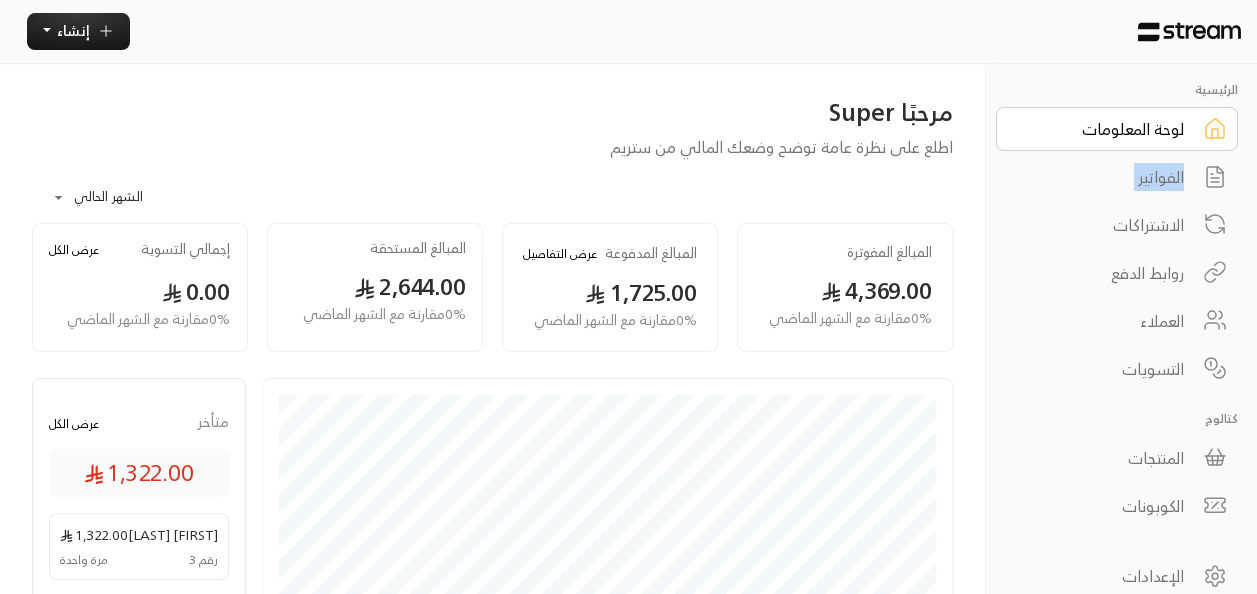 click on "الرئيسية لوحة المعلومات الفواتير الاشتراكات روابط الدفع العملاء التسويات كتالوج المنتجات الكوبونات" at bounding box center (1117, 304) 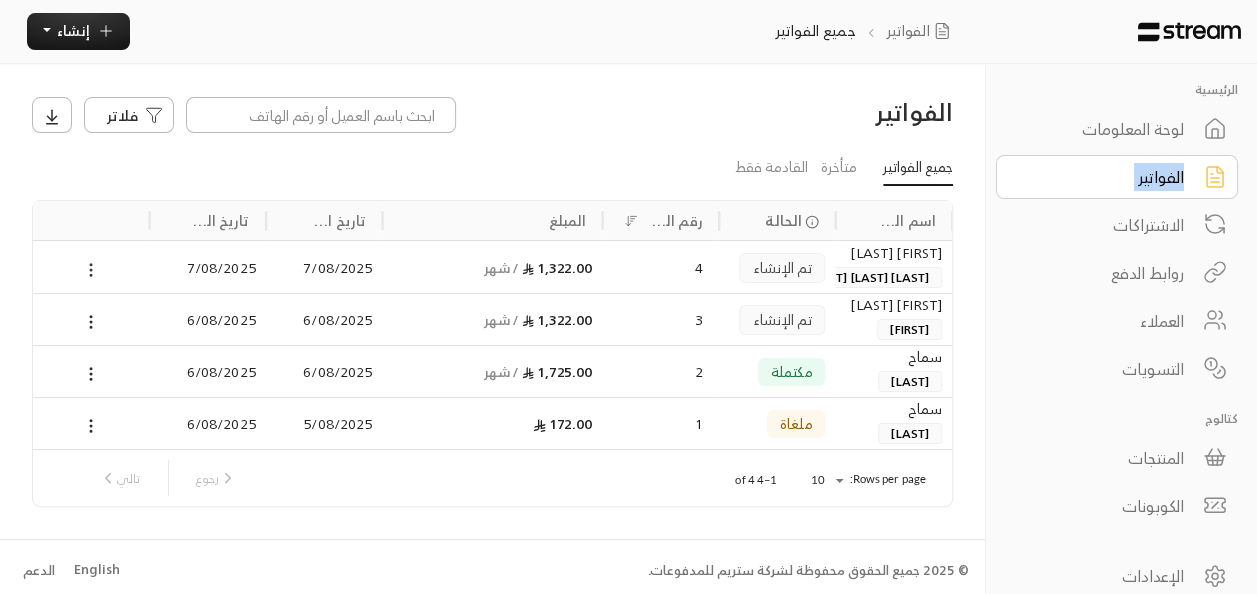 click 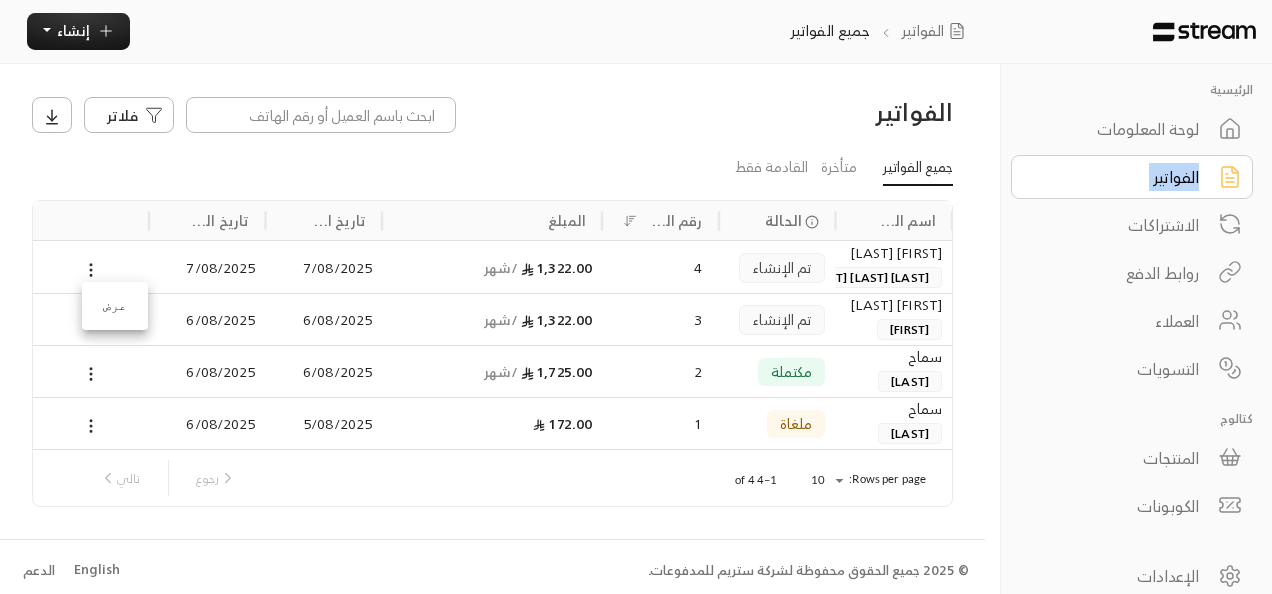click on "عرض" at bounding box center (115, 306) 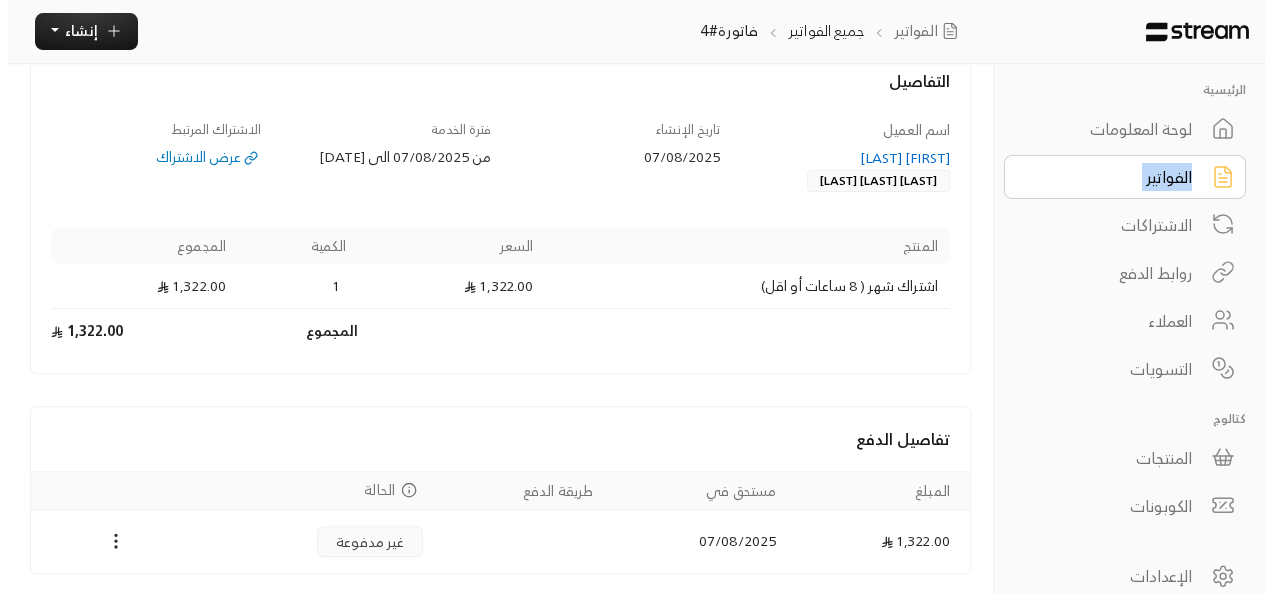scroll, scrollTop: 184, scrollLeft: 0, axis: vertical 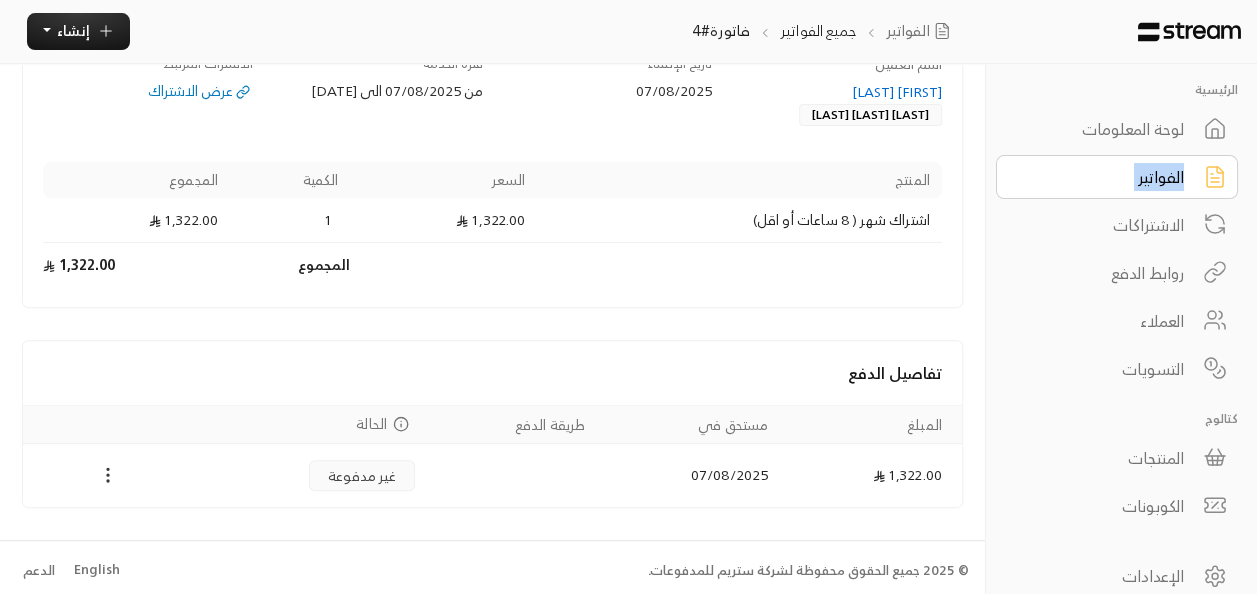 click 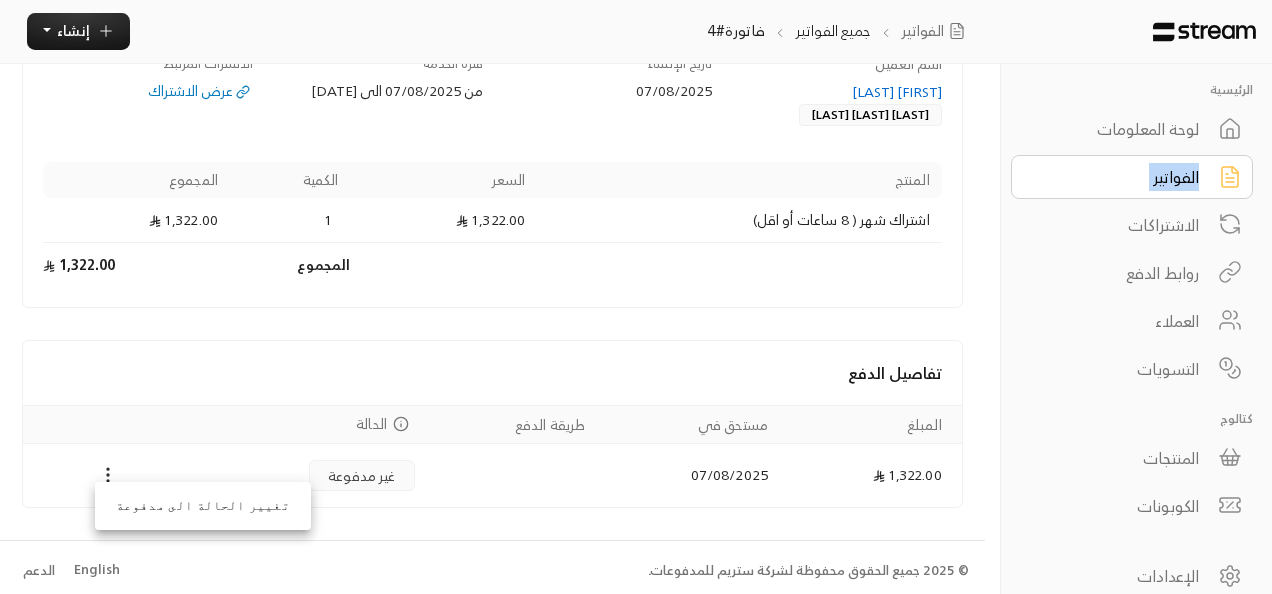 click at bounding box center [636, 297] 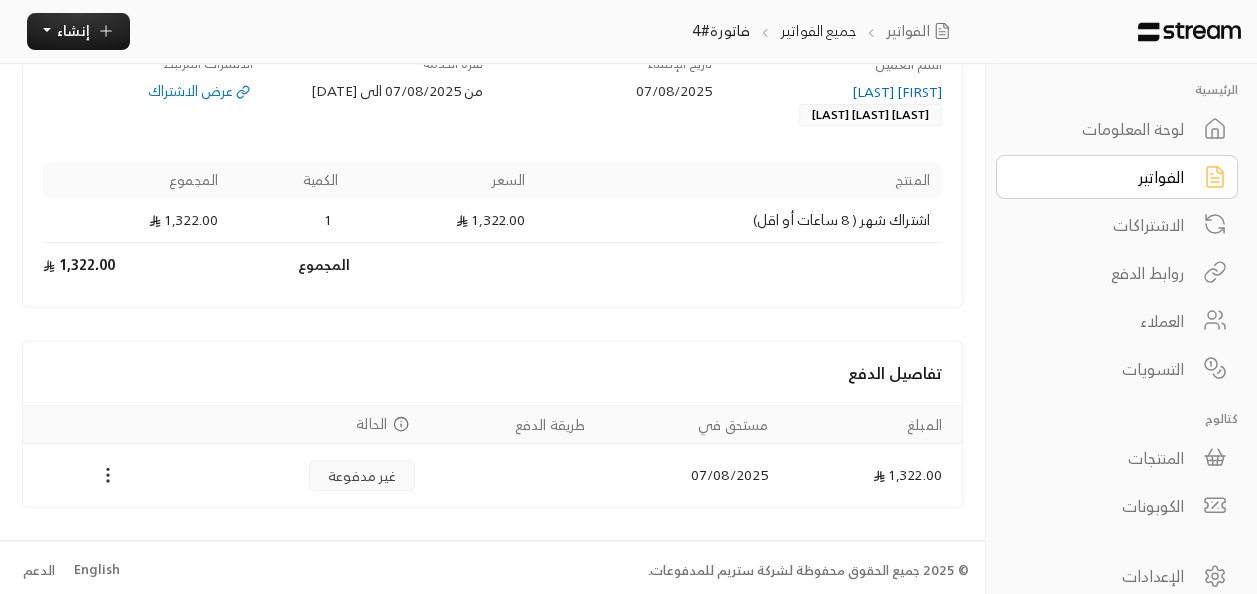 click 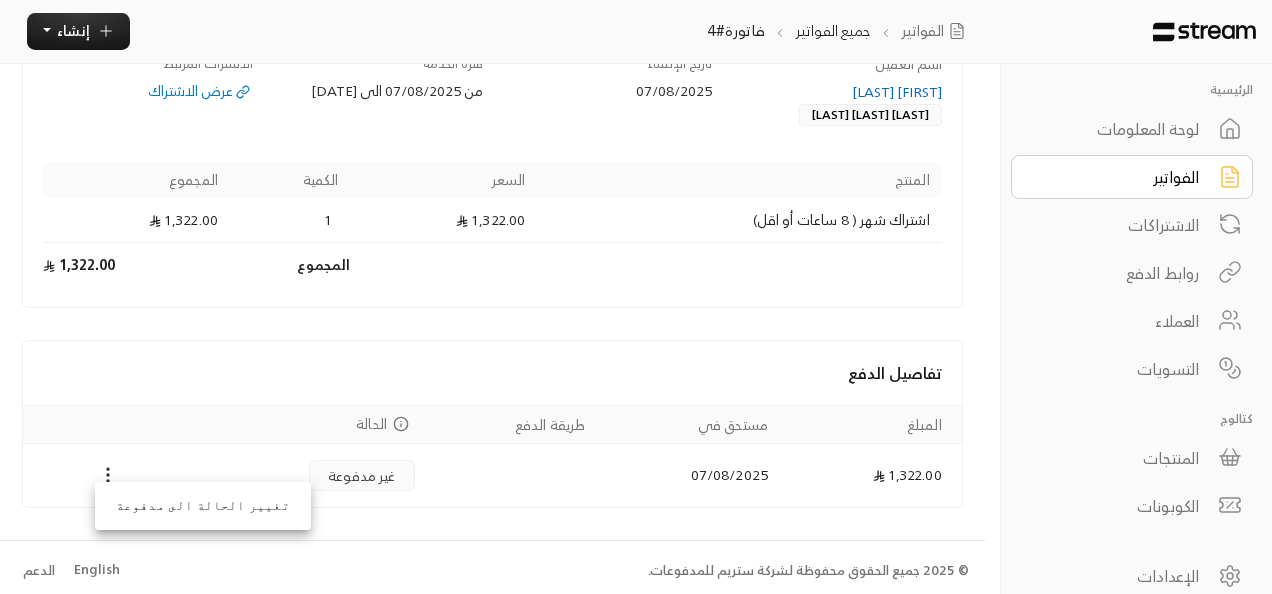 click on "تغيير الحالة الى مدفوعة" at bounding box center (203, 506) 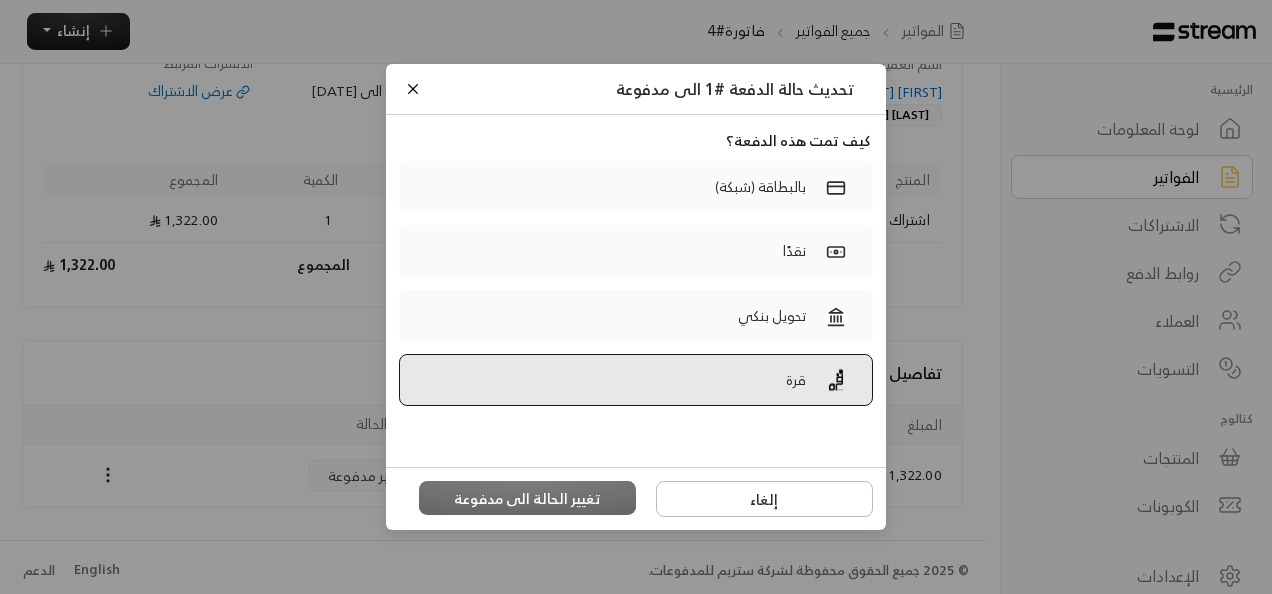 click on "قرة" at bounding box center (816, 380) 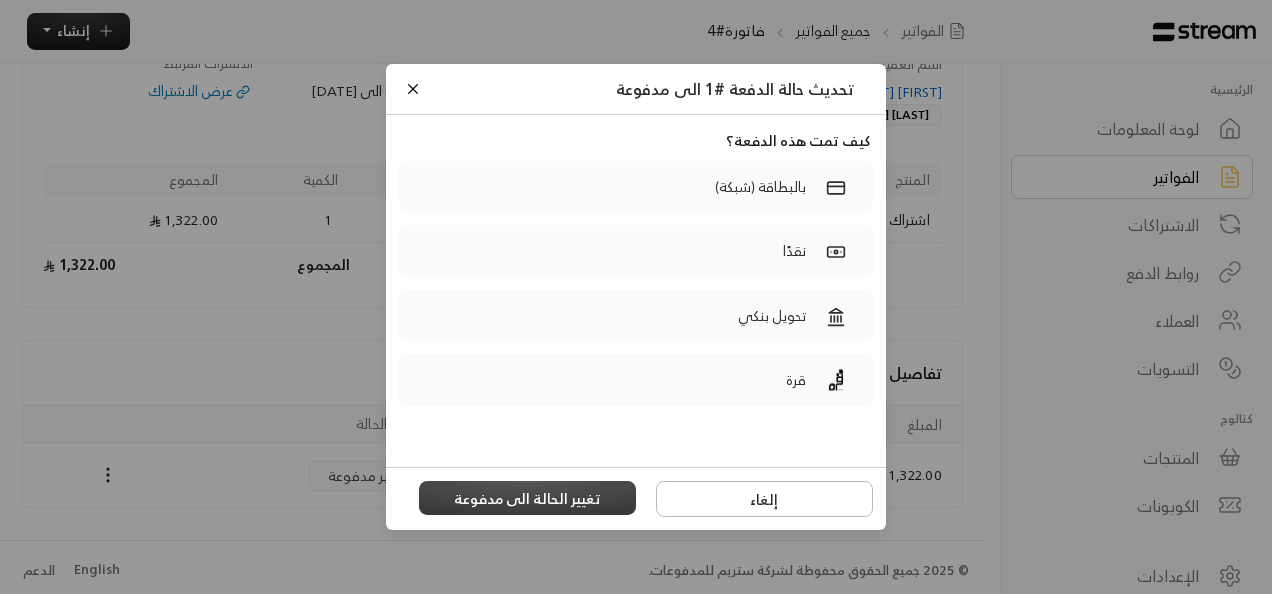 click on "تغيير الحالة الى مدفوعة" at bounding box center (528, 498) 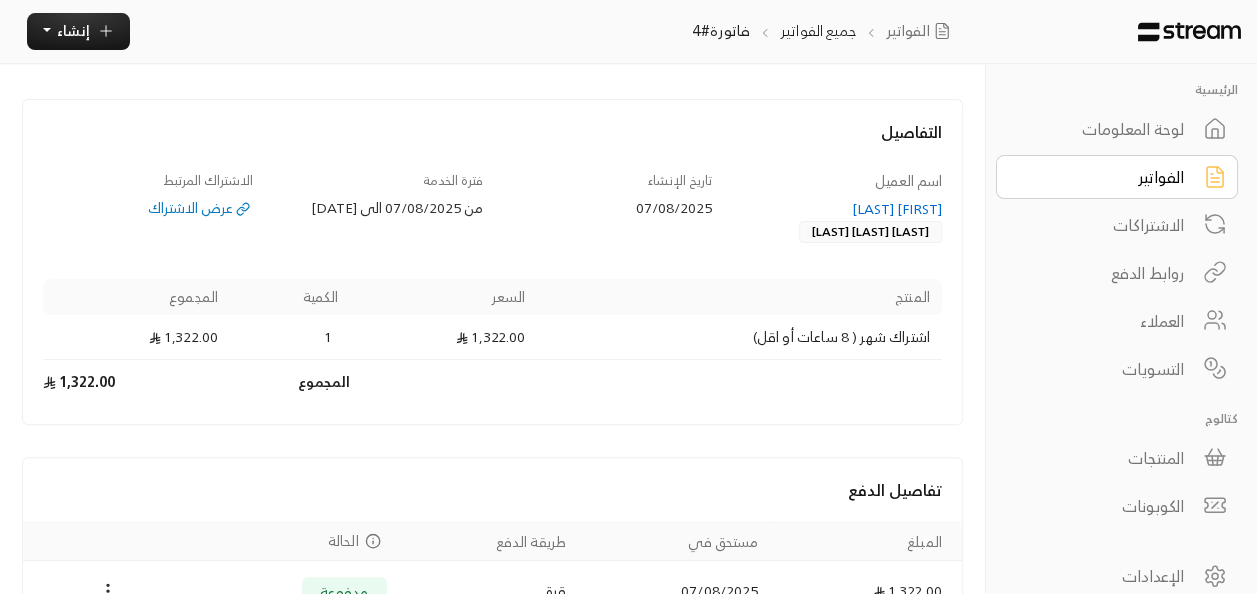 scroll, scrollTop: 178, scrollLeft: 0, axis: vertical 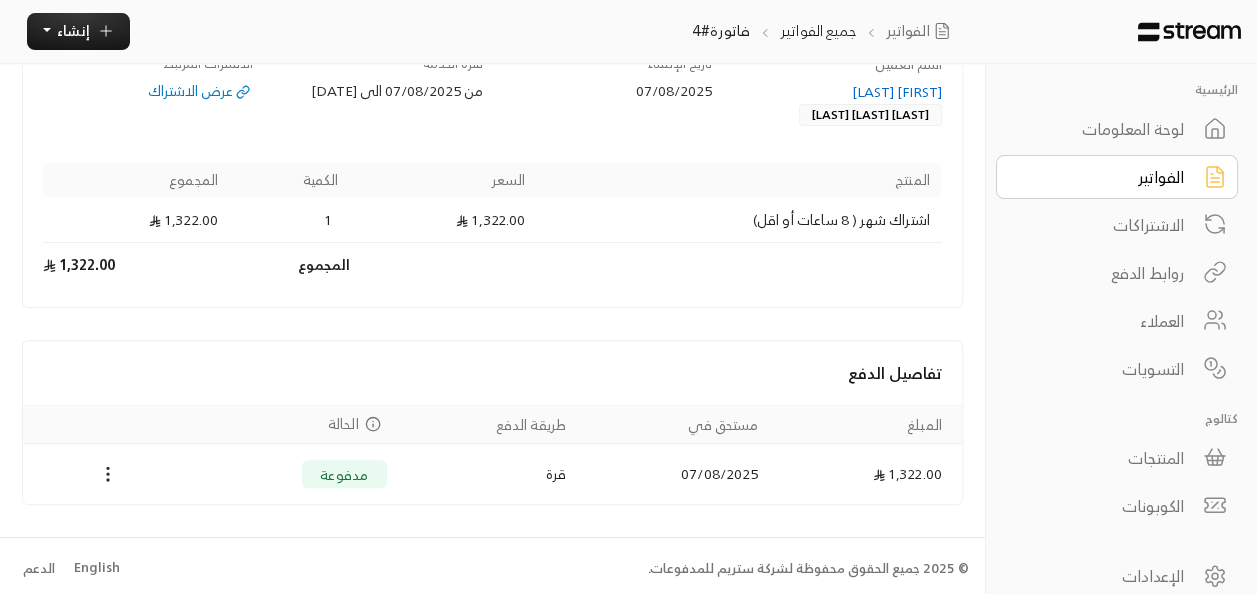 click on "لوحة المعلومات" at bounding box center [1103, 129] 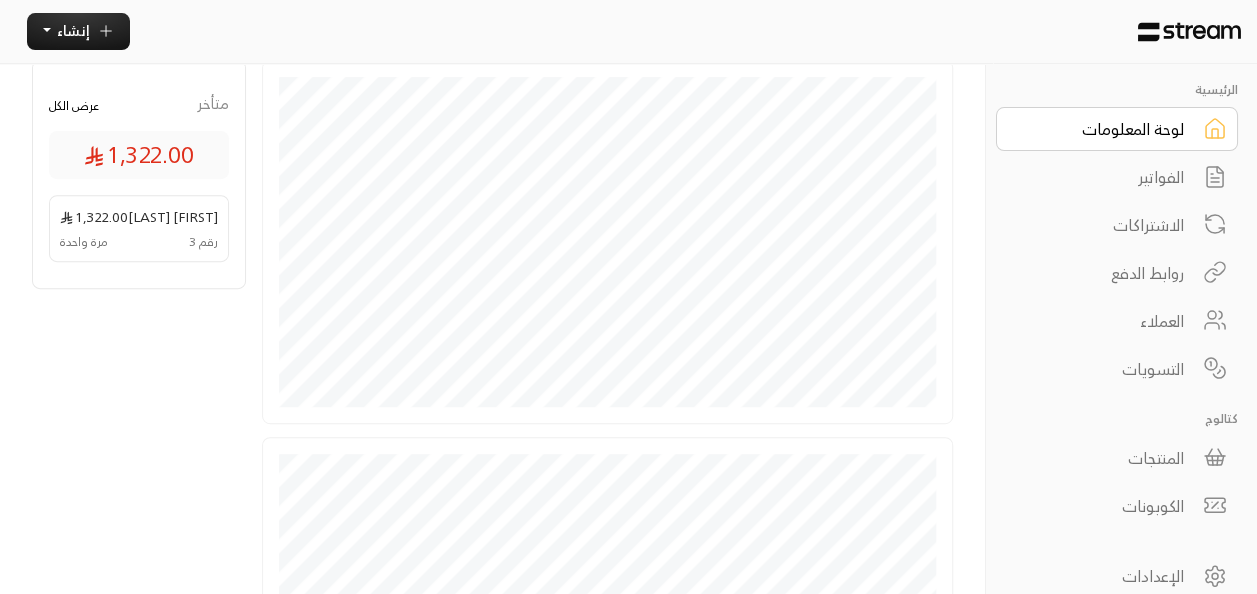 scroll, scrollTop: 655, scrollLeft: 0, axis: vertical 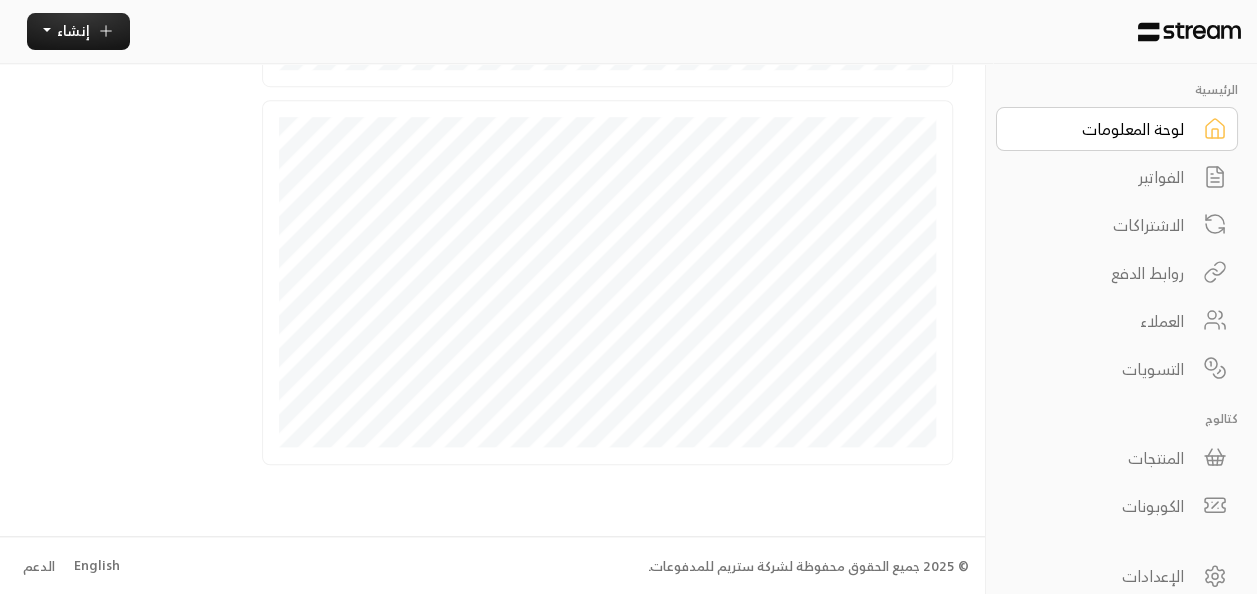 click on "الفواتير" at bounding box center [1103, 177] 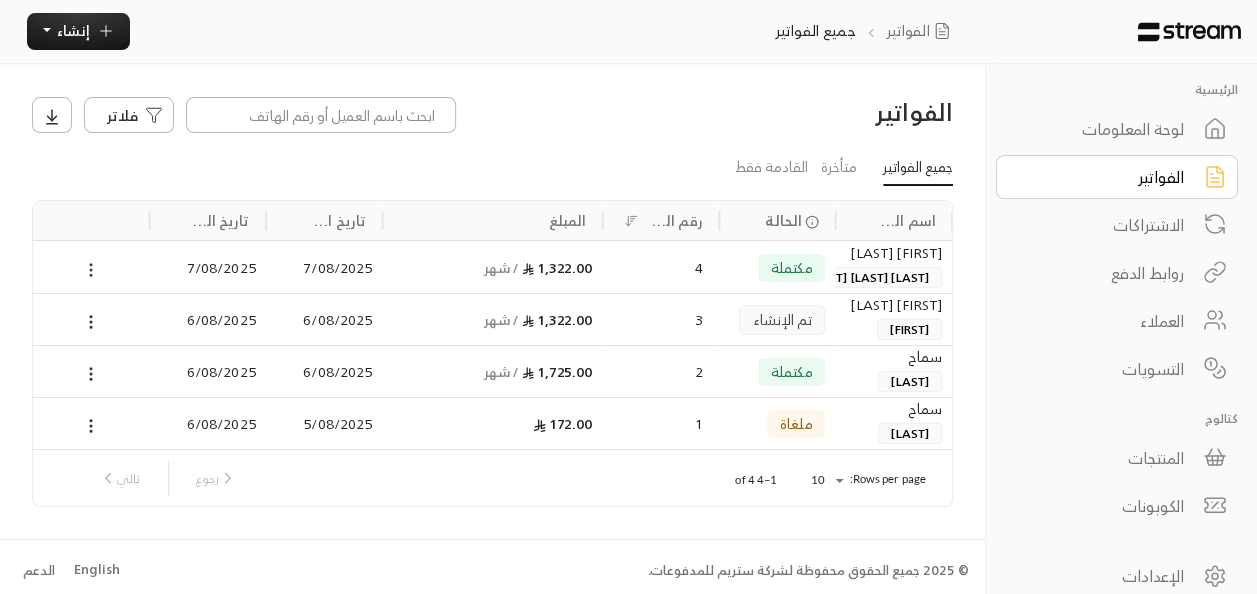 click 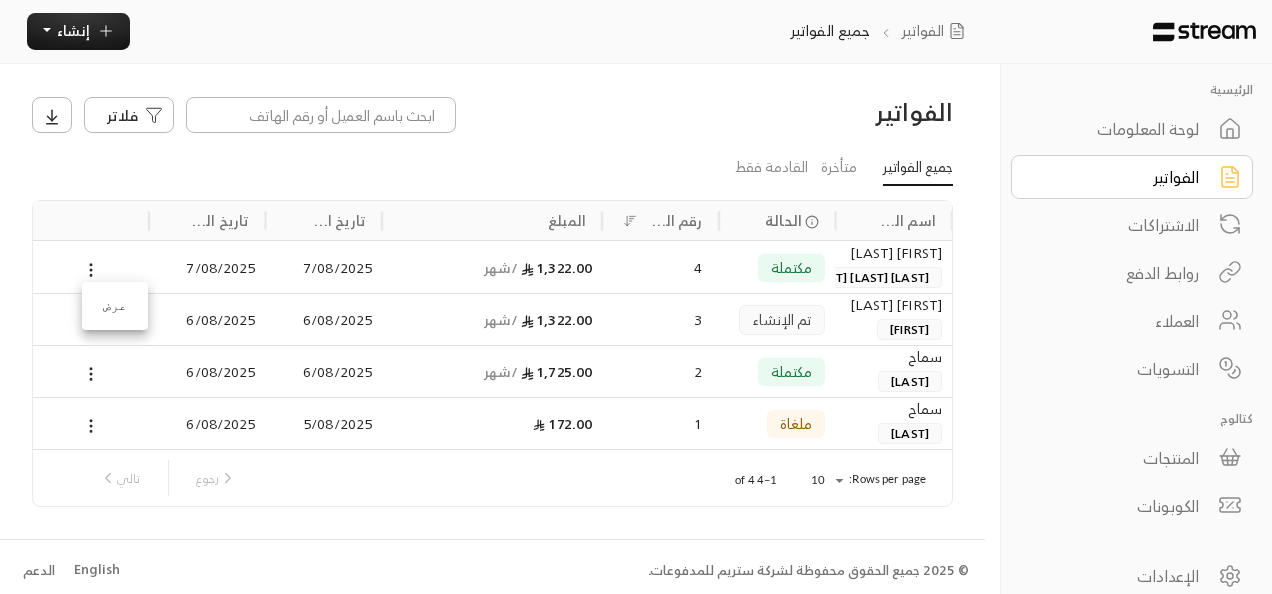 click at bounding box center [636, 297] 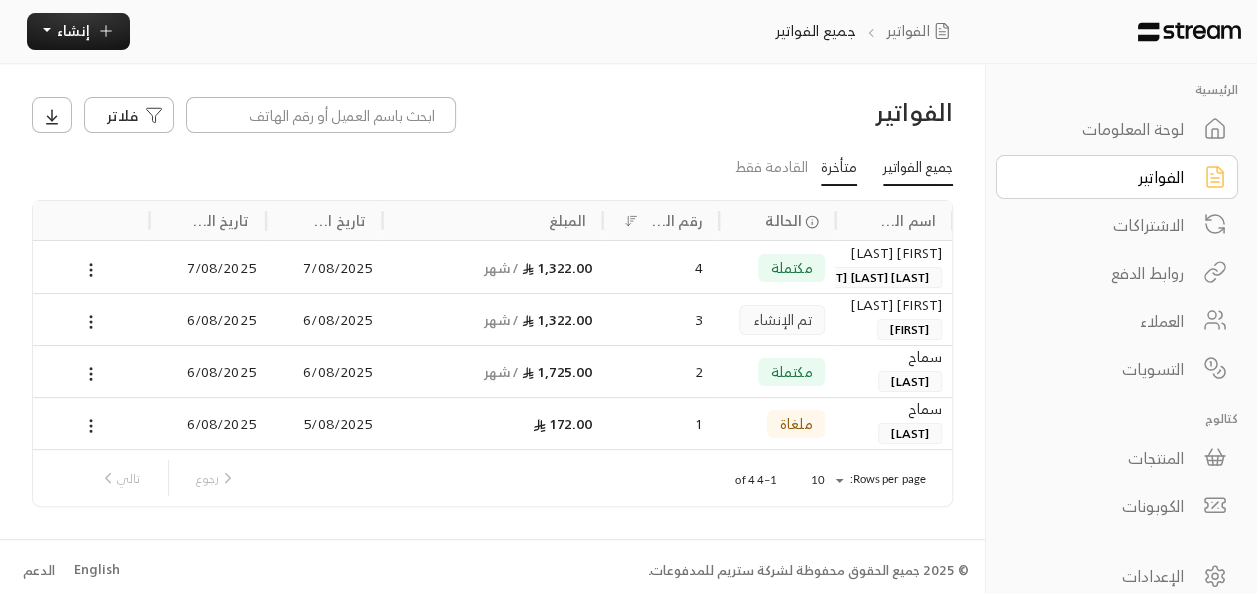 click on "متأخرة" at bounding box center [839, 169] 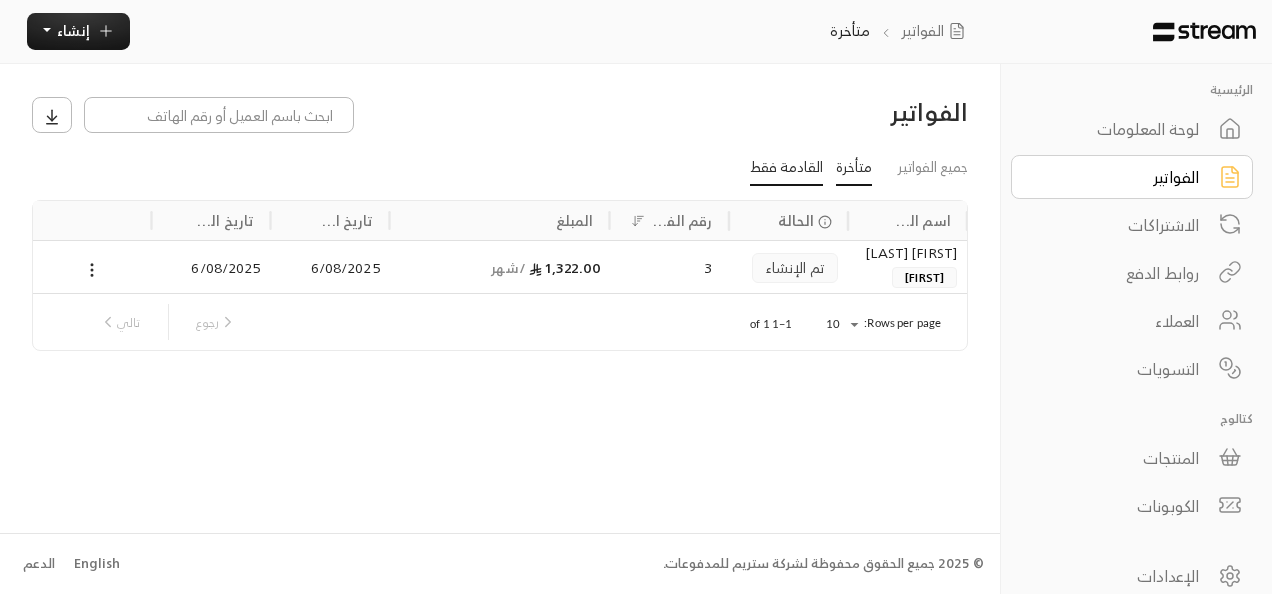 click on "القادمة فقط" at bounding box center [786, 169] 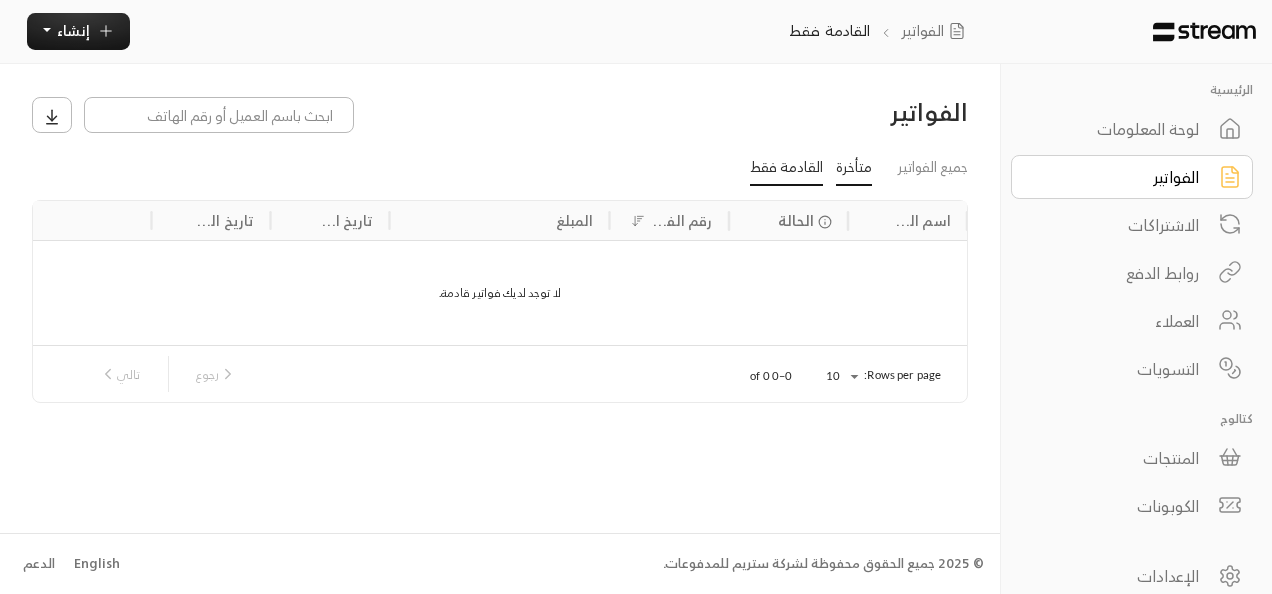 click on "متأخرة" at bounding box center [854, 169] 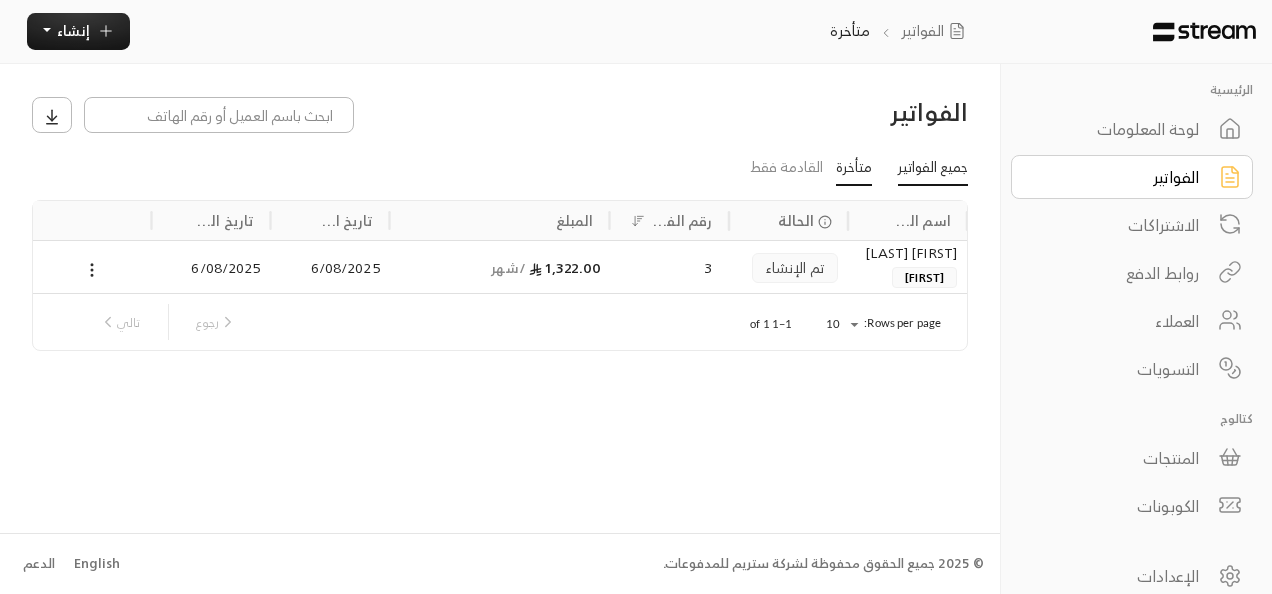 click on "جميع الفواتير" at bounding box center (933, 169) 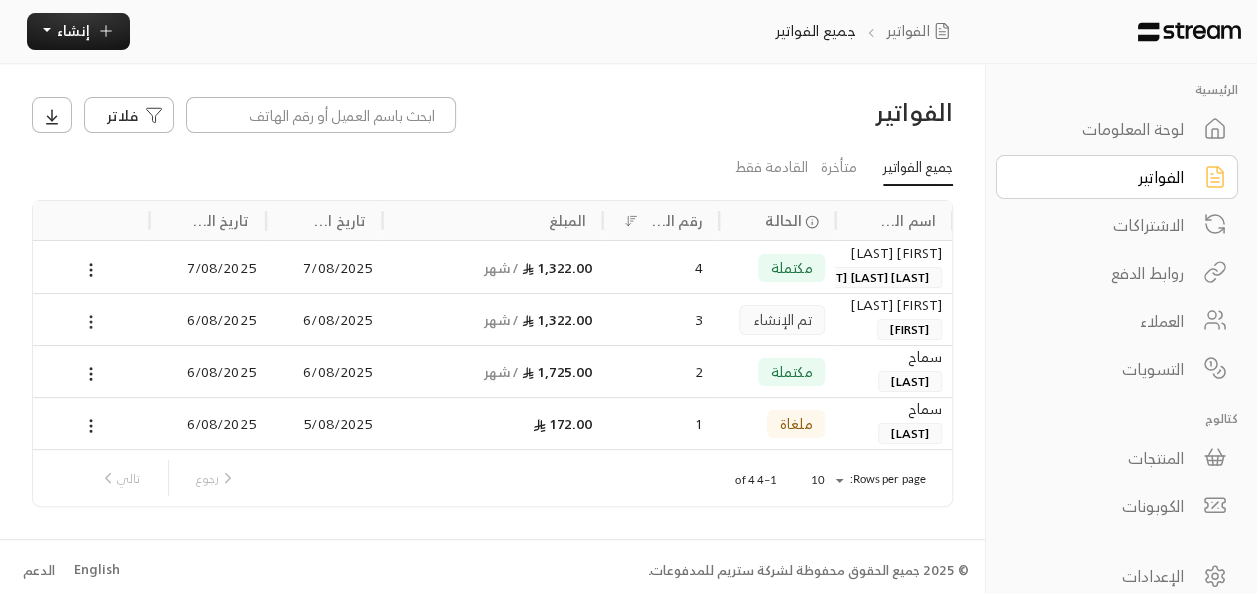 click 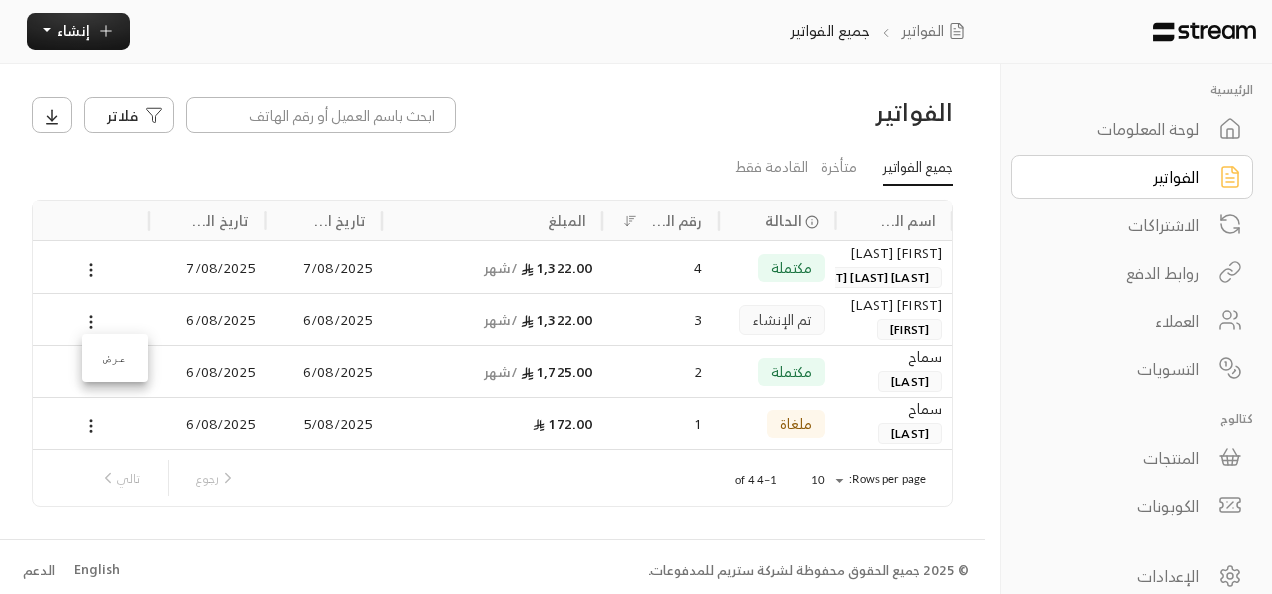 click at bounding box center (636, 297) 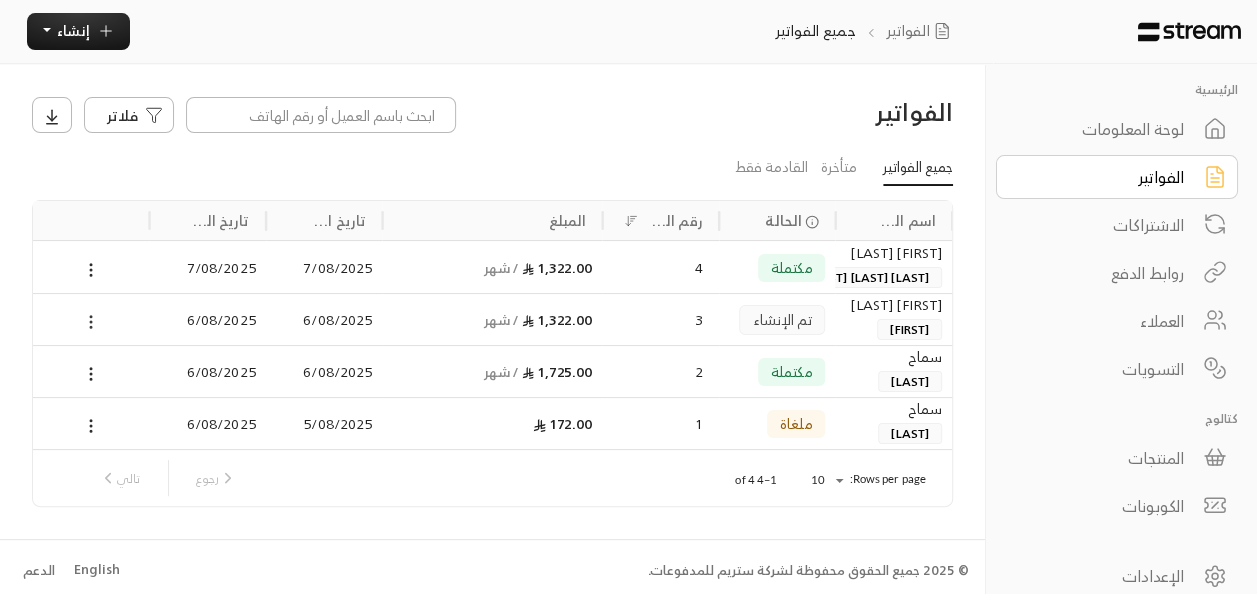 click 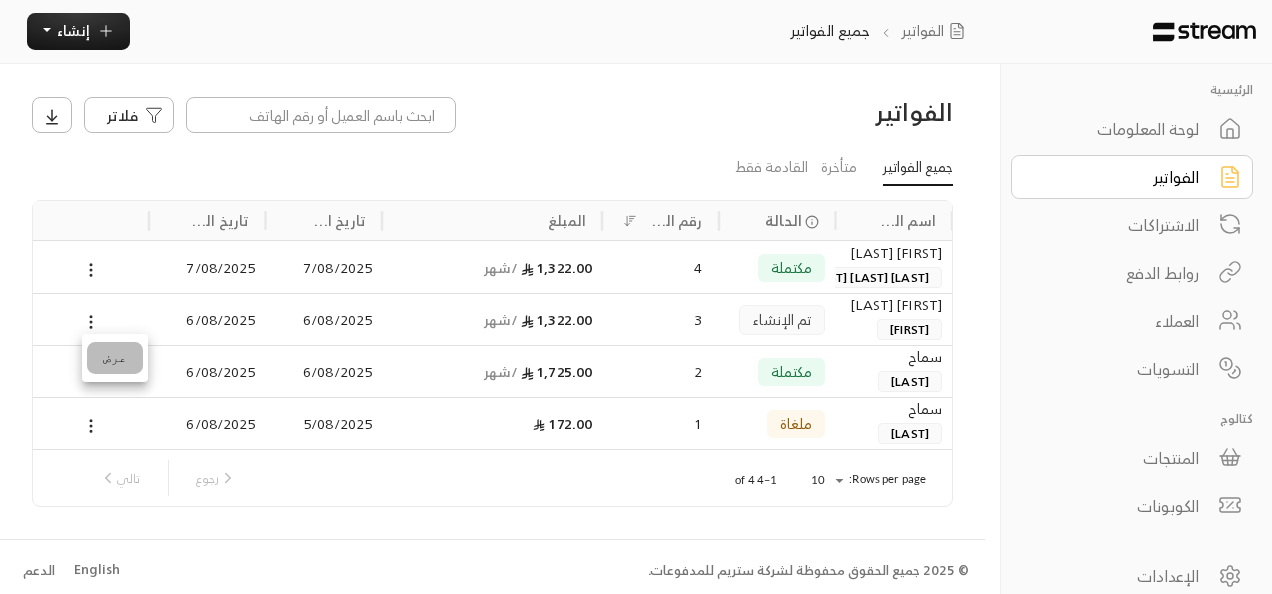 click on "عرض" at bounding box center (115, 358) 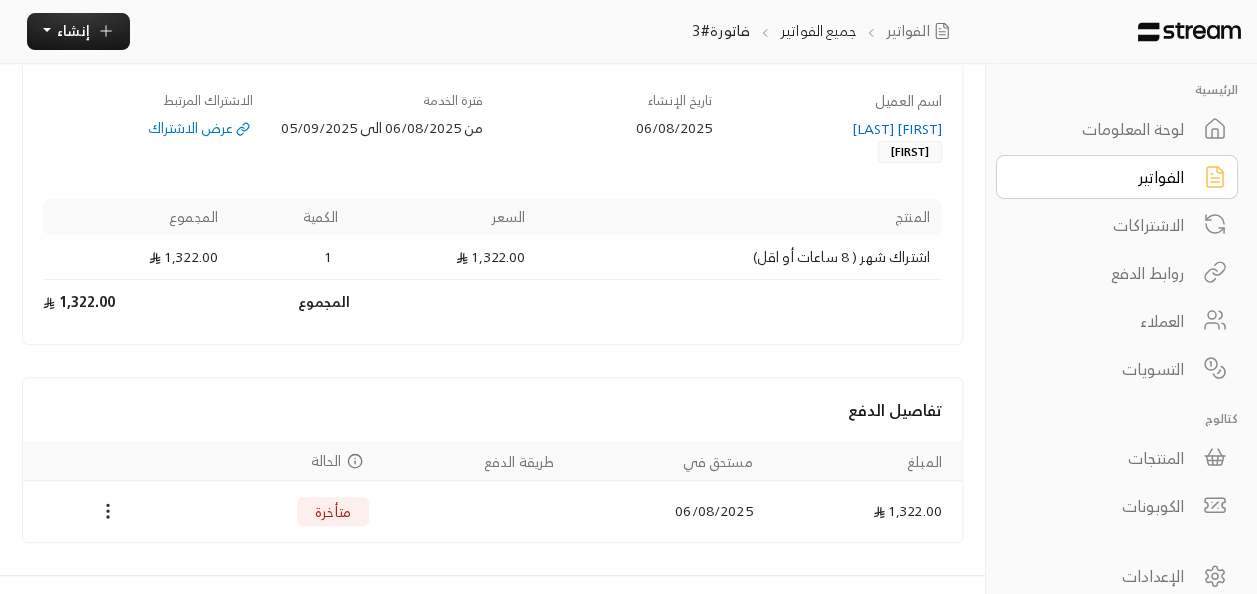 scroll, scrollTop: 183, scrollLeft: 0, axis: vertical 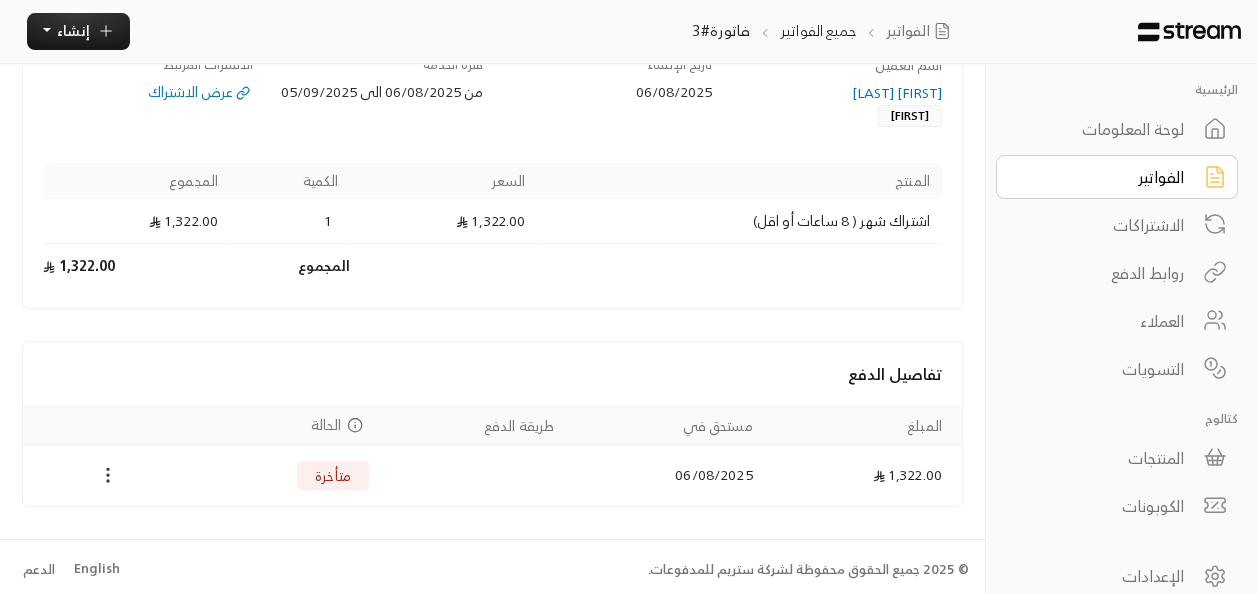 click 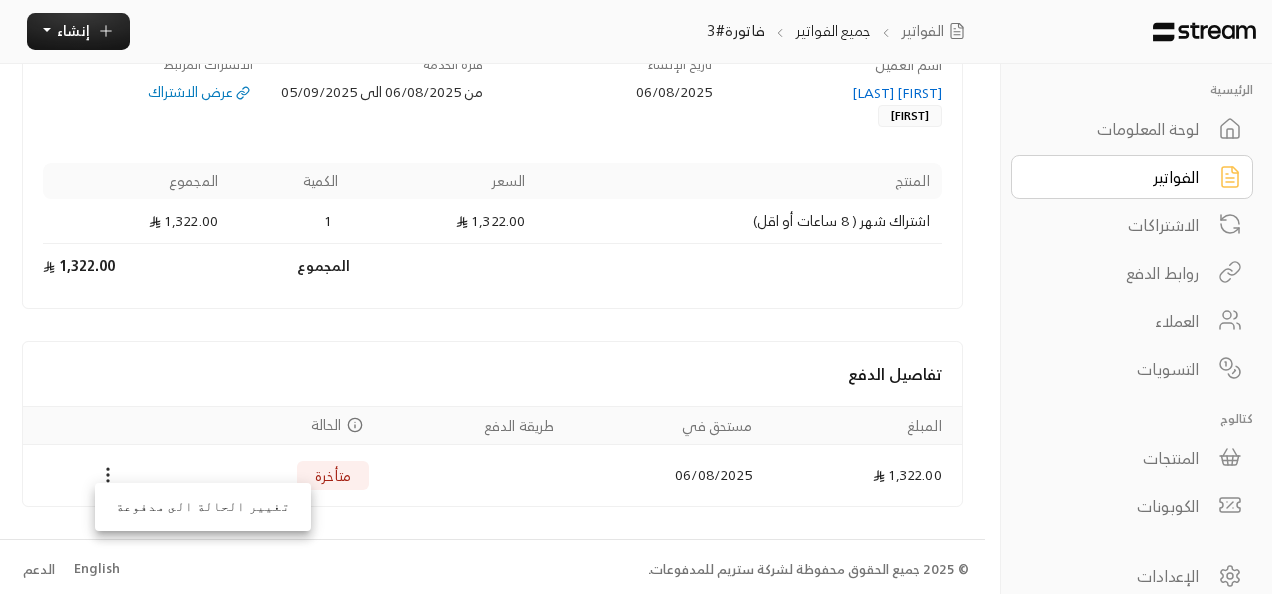 click at bounding box center (636, 297) 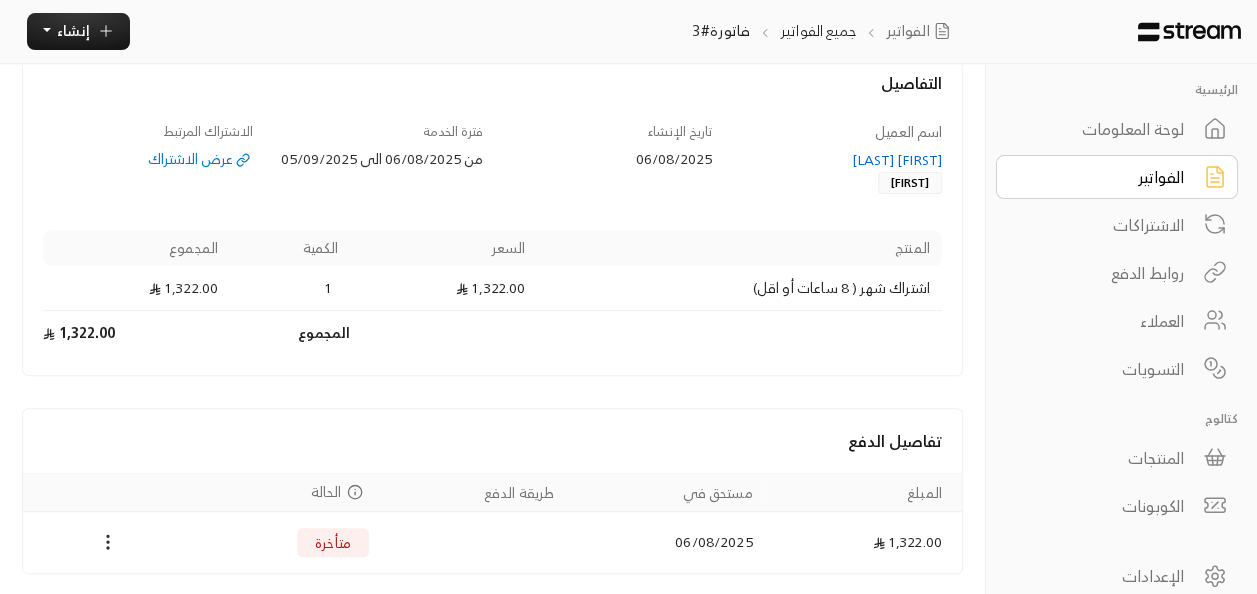 scroll, scrollTop: 0, scrollLeft: 0, axis: both 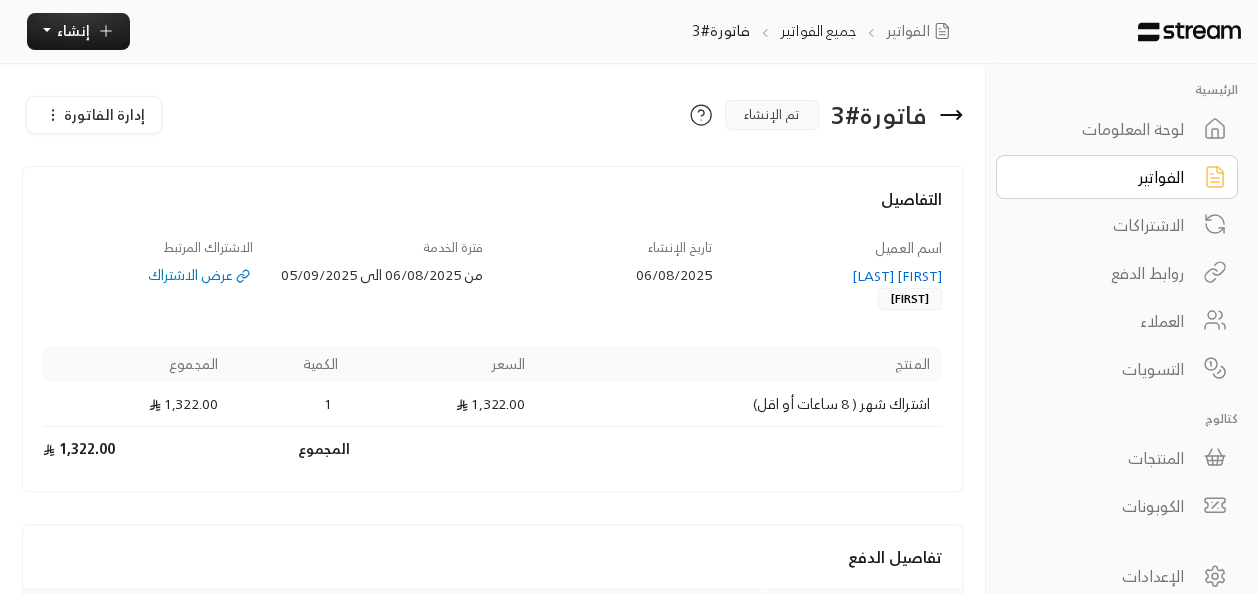 click on "إدارة الفاتورة" at bounding box center [104, 114] 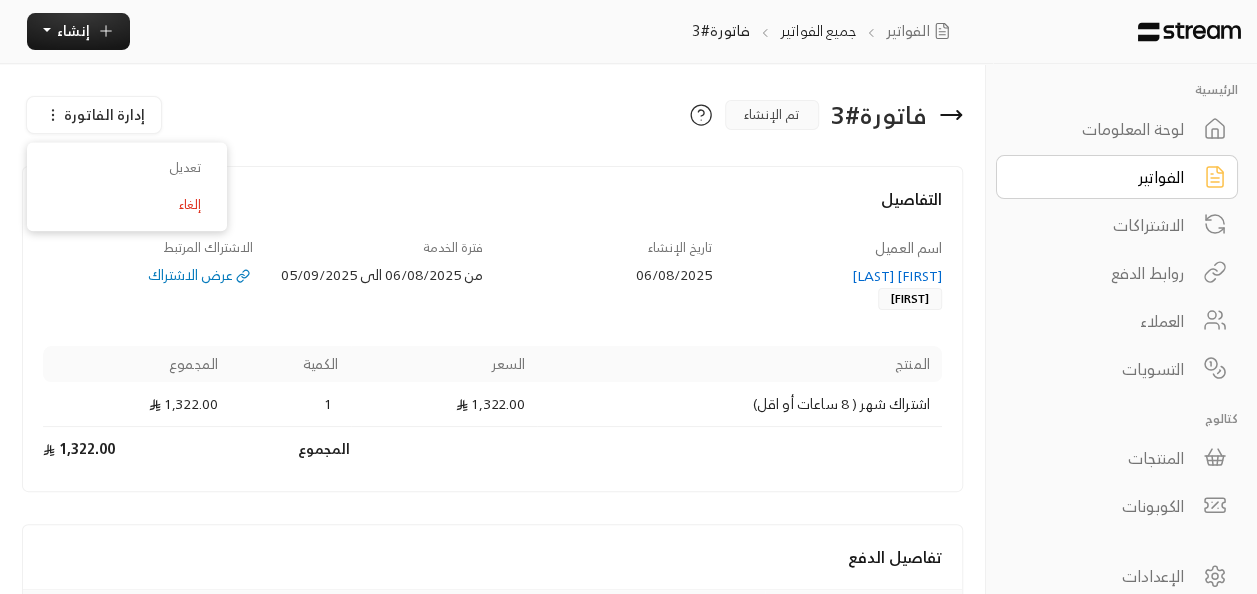 click on "الاشتراكات" at bounding box center [1103, 225] 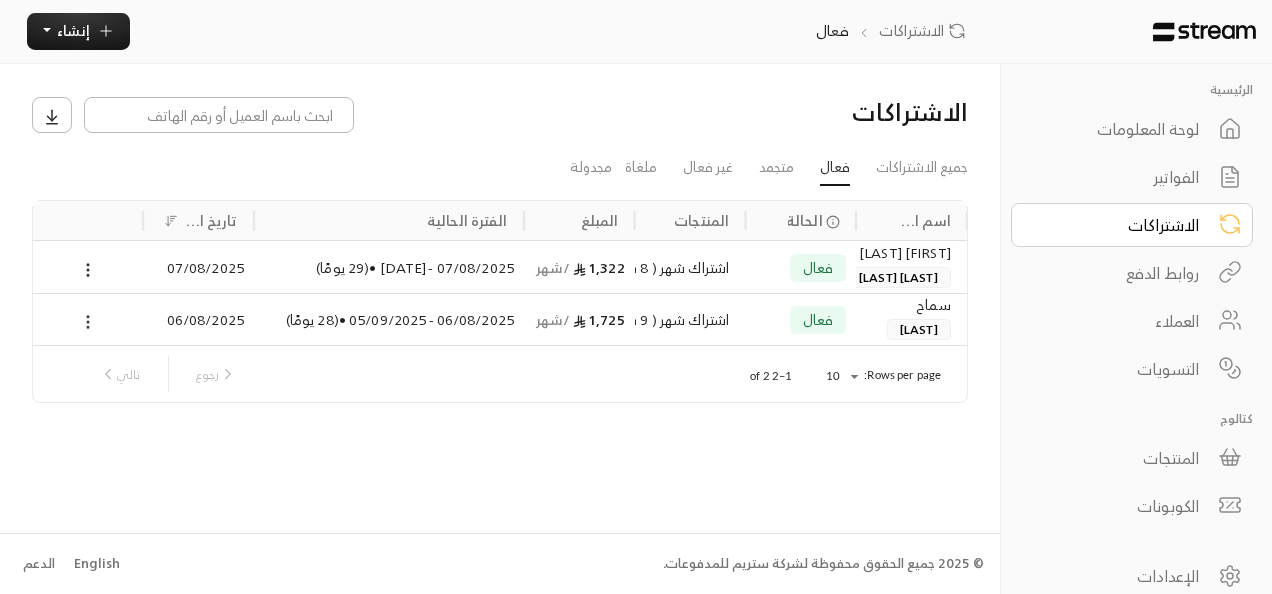 click 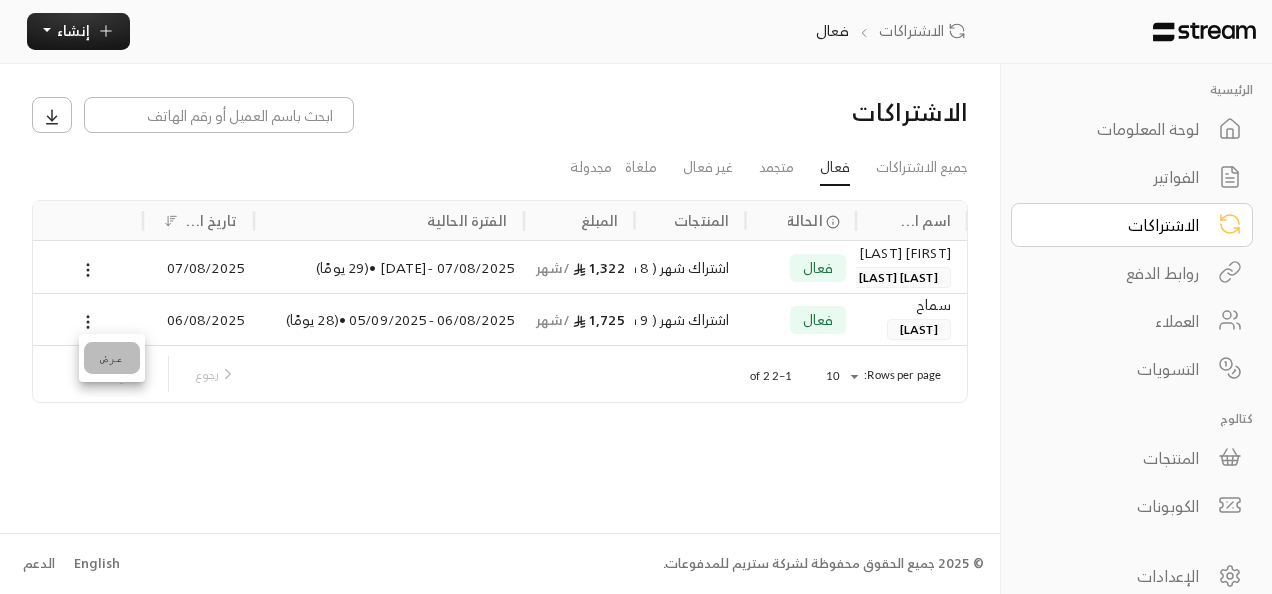 click on "عرض" at bounding box center (112, 358) 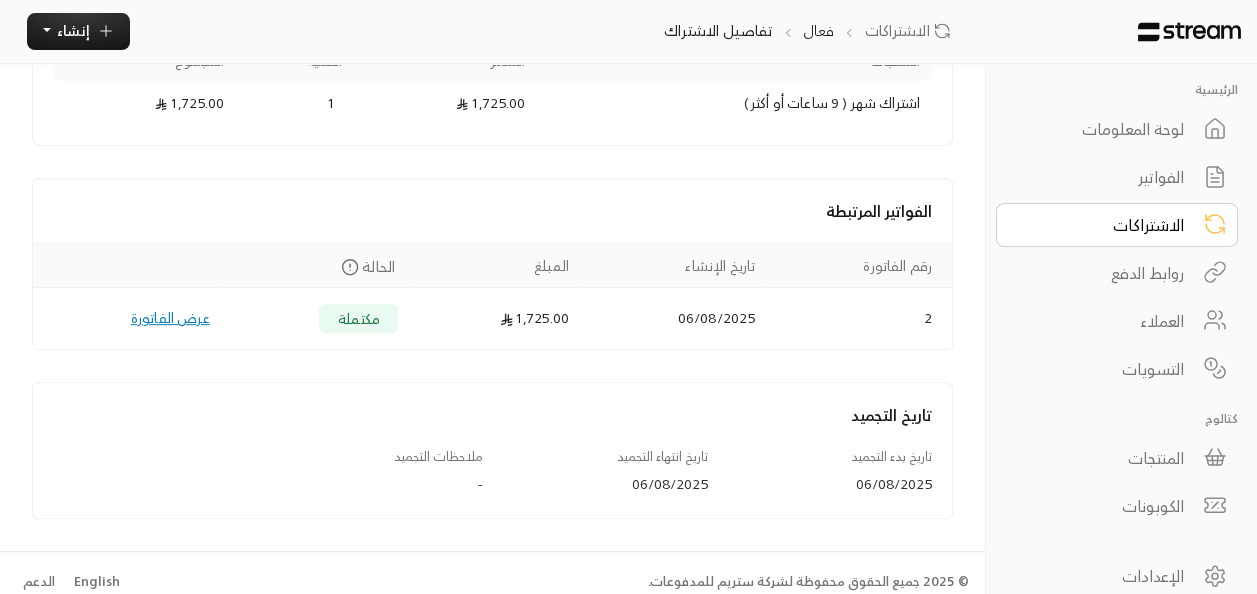 scroll, scrollTop: 310, scrollLeft: 0, axis: vertical 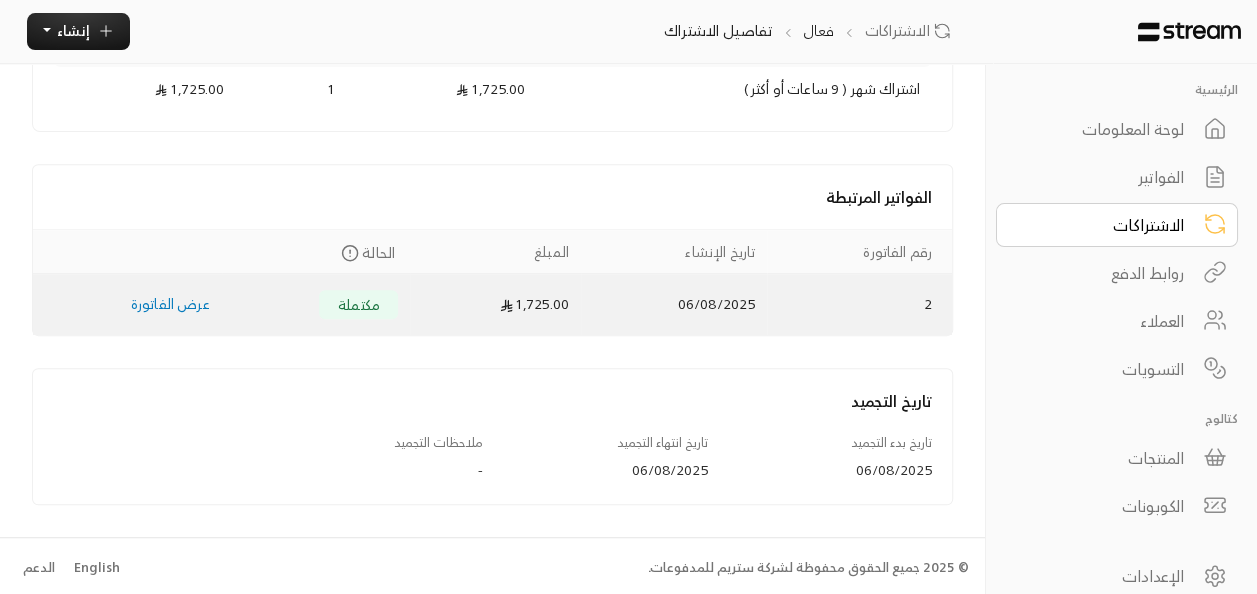 click on "عرض الفاتورة" at bounding box center [170, 303] 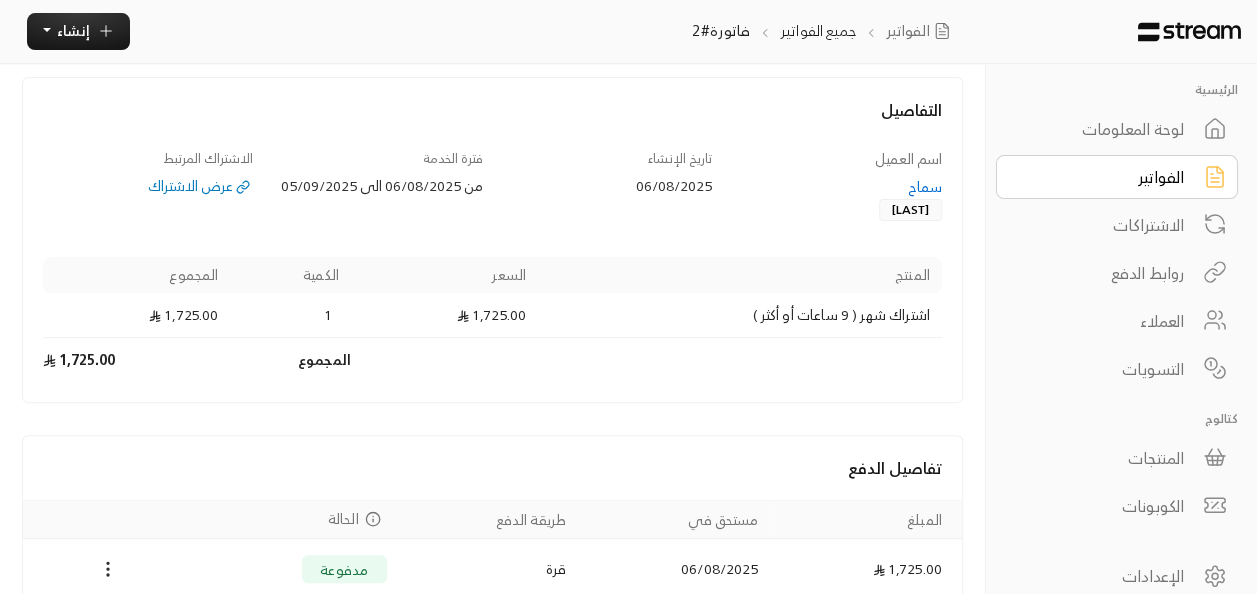 scroll, scrollTop: 0, scrollLeft: 0, axis: both 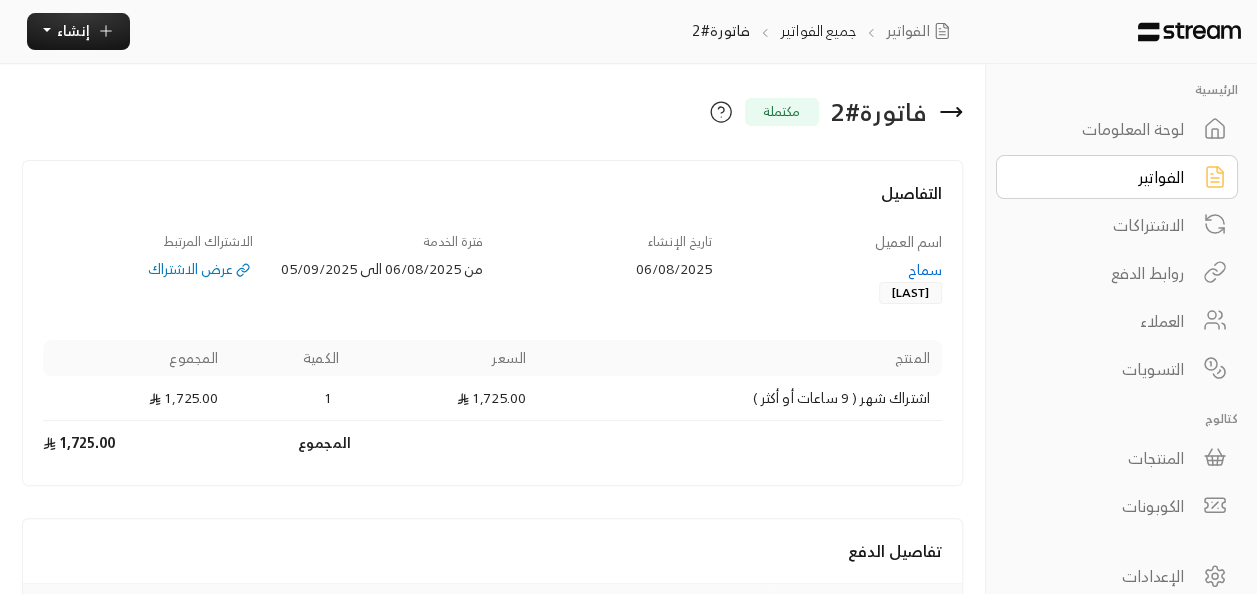 click on "سماح" at bounding box center [837, 270] 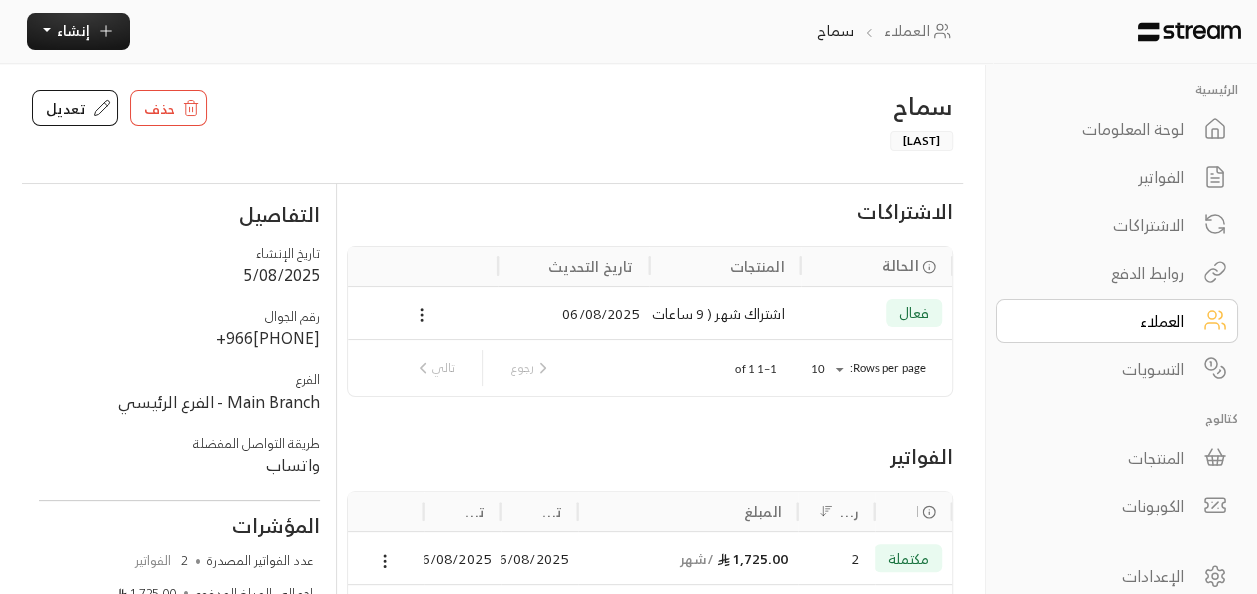 scroll, scrollTop: 0, scrollLeft: 0, axis: both 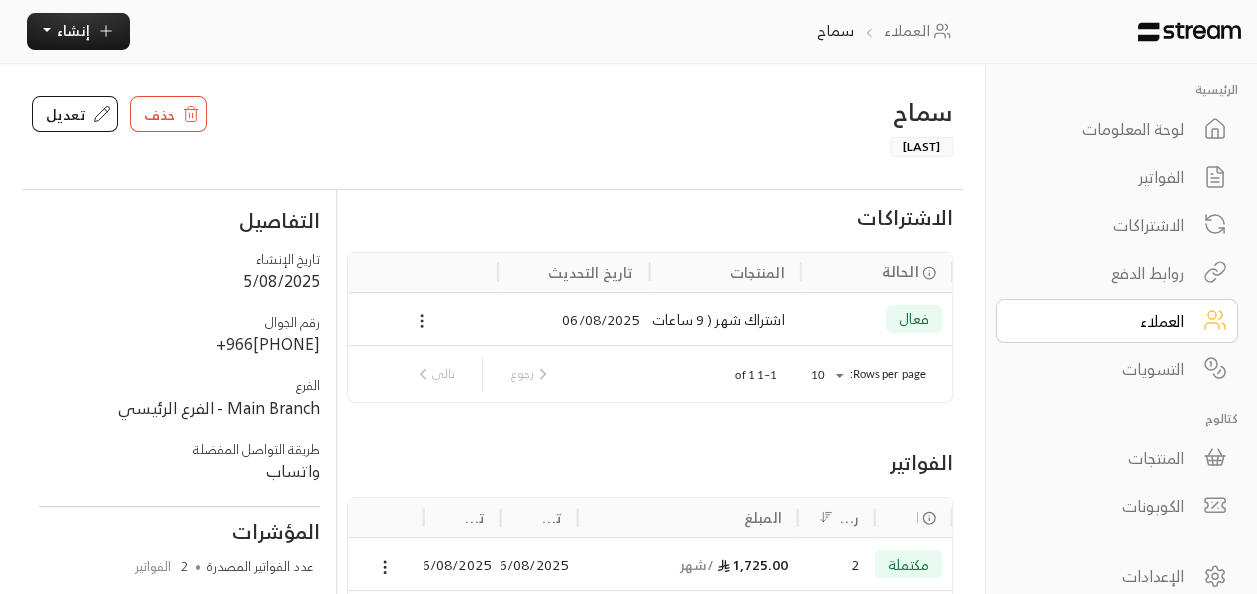 click 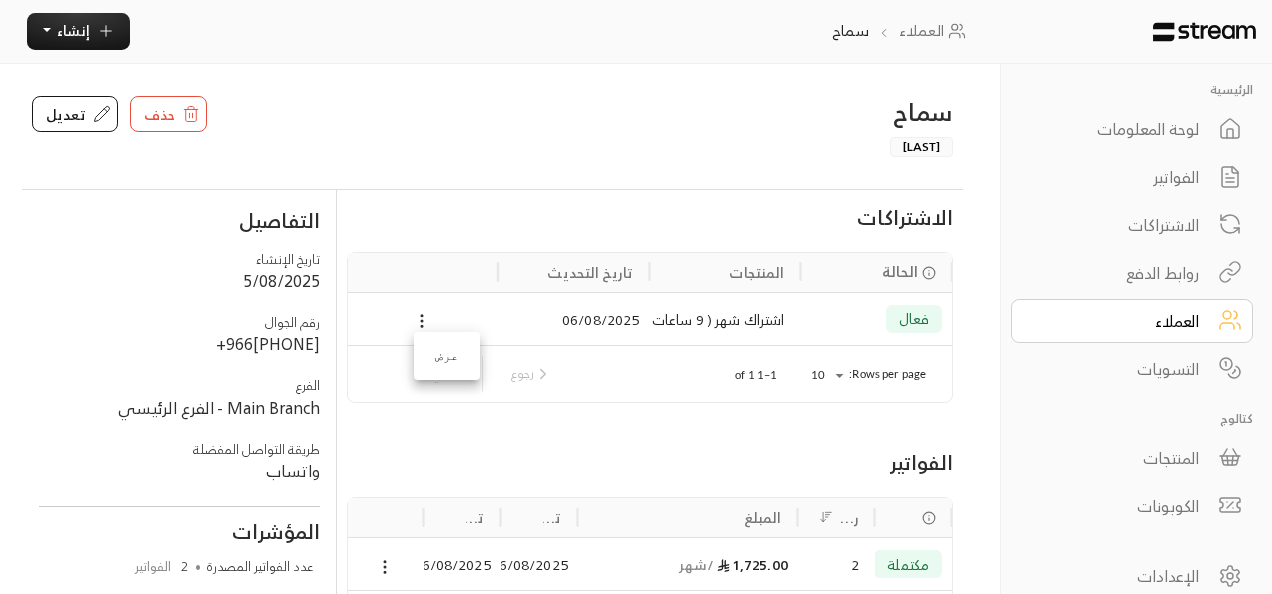 click on "عرض" at bounding box center (447, 356) 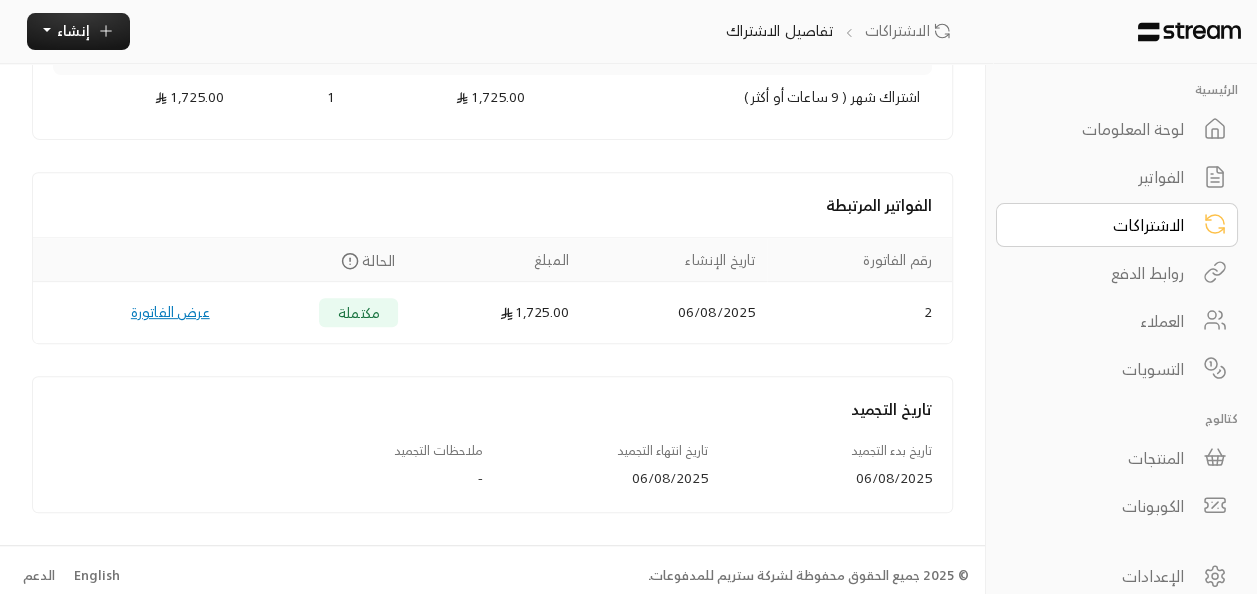 scroll, scrollTop: 310, scrollLeft: 0, axis: vertical 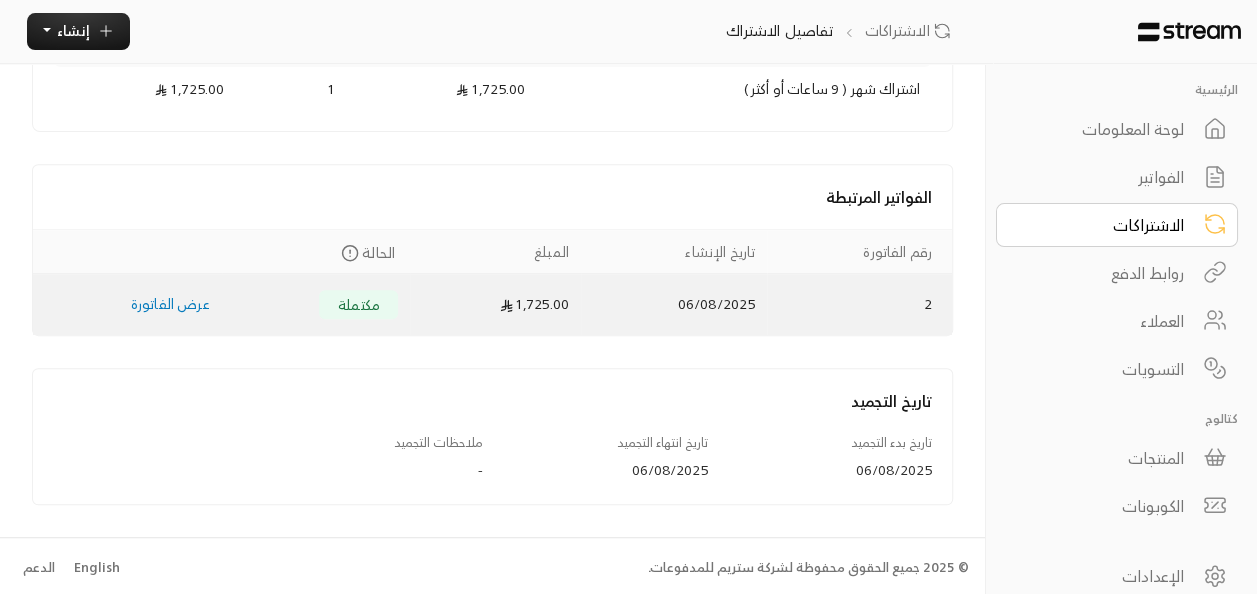 click on "عرض الفاتورة" at bounding box center [170, 303] 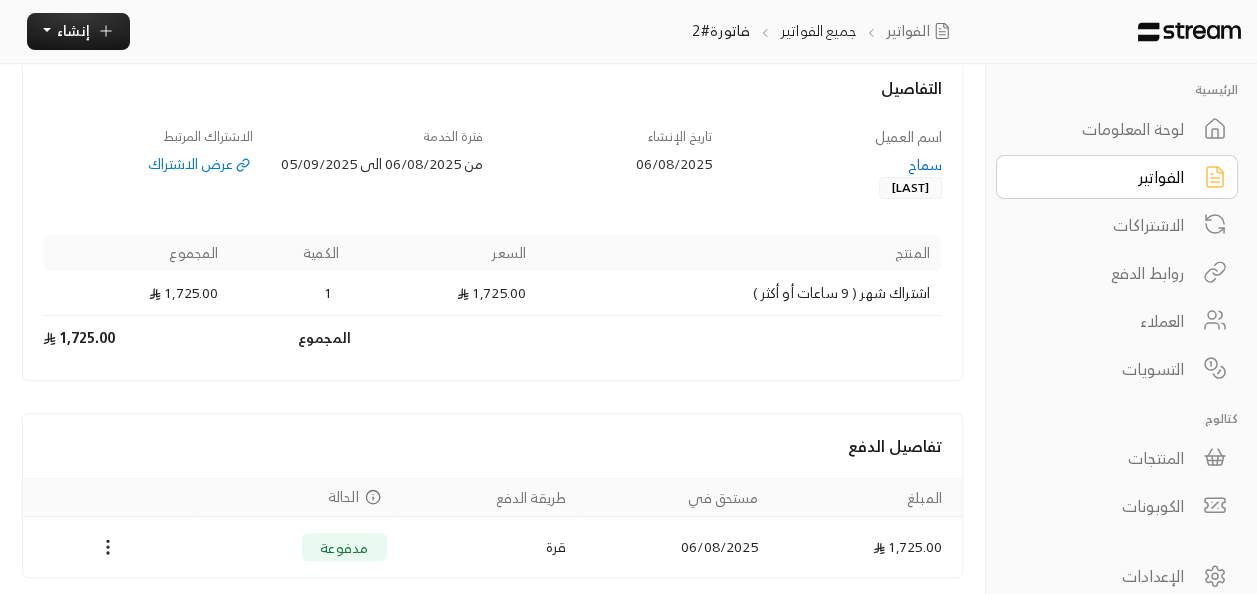scroll, scrollTop: 178, scrollLeft: 0, axis: vertical 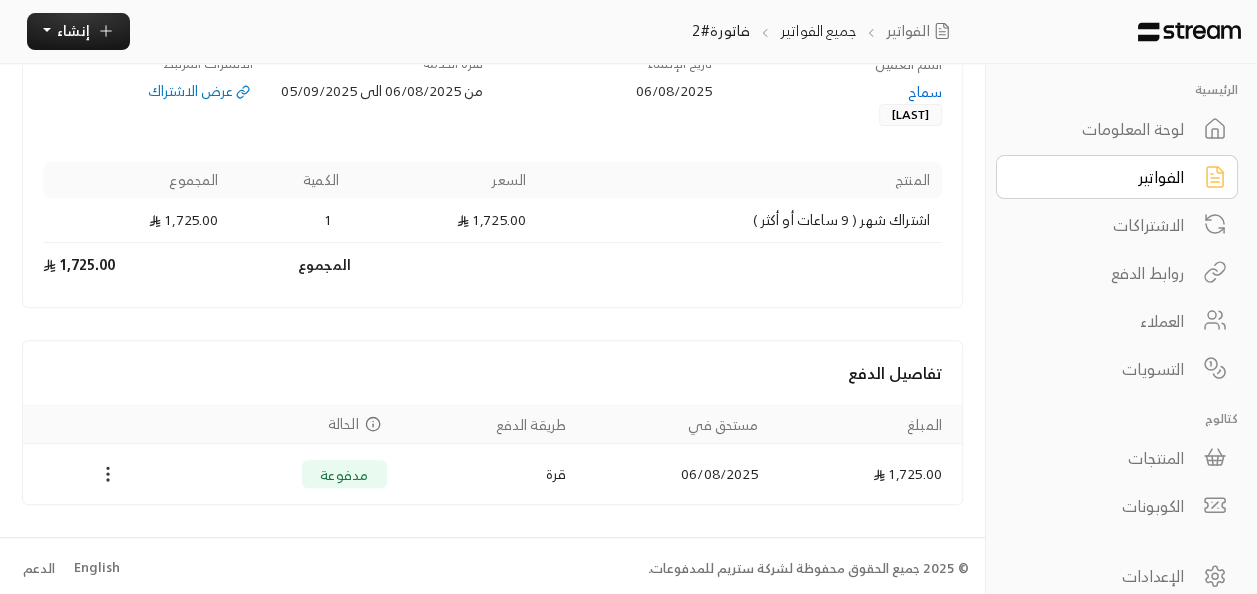 click 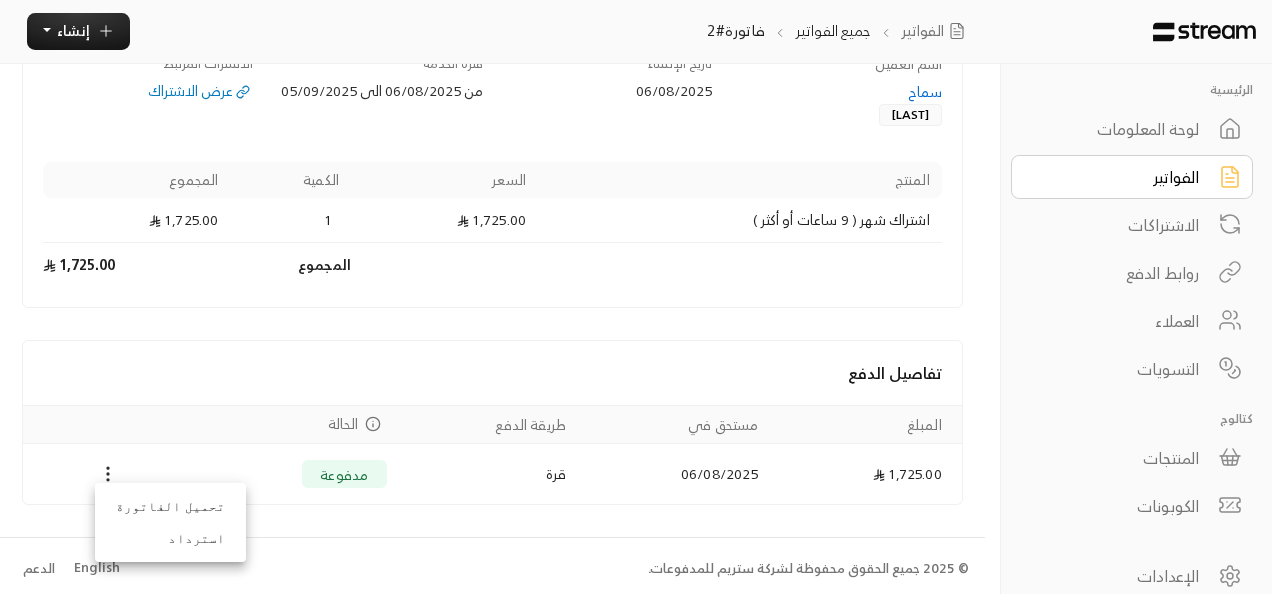 click on "تحميل الفاتورة" at bounding box center (170, 507) 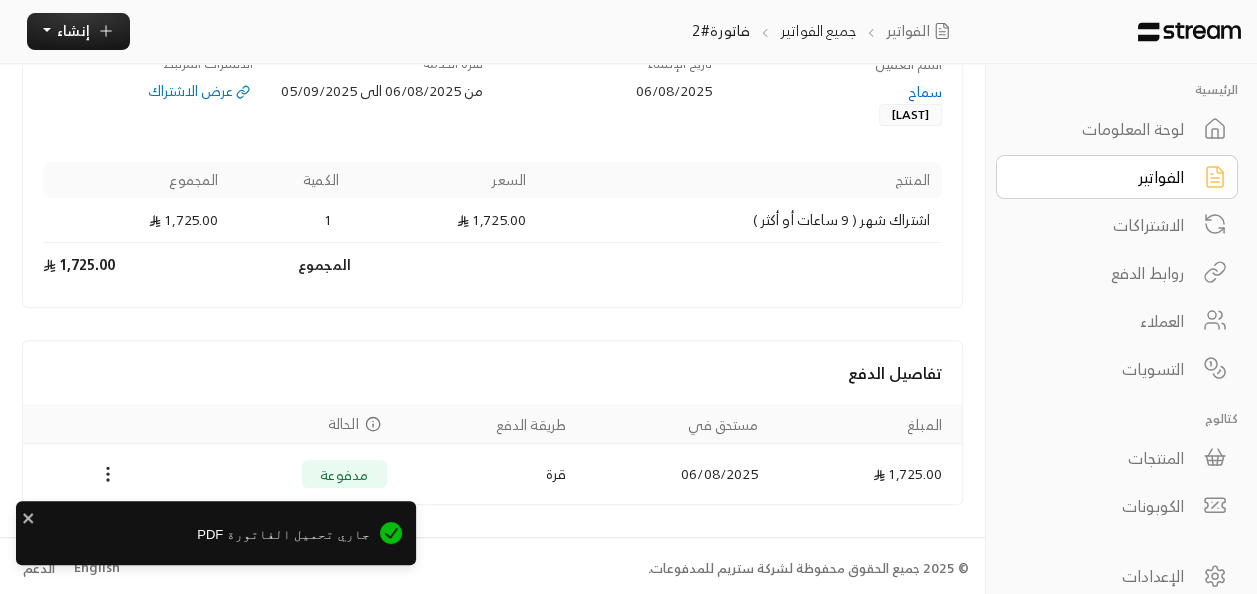 click on "جاري تحميل الفاتورة PDF" at bounding box center [200, 535] 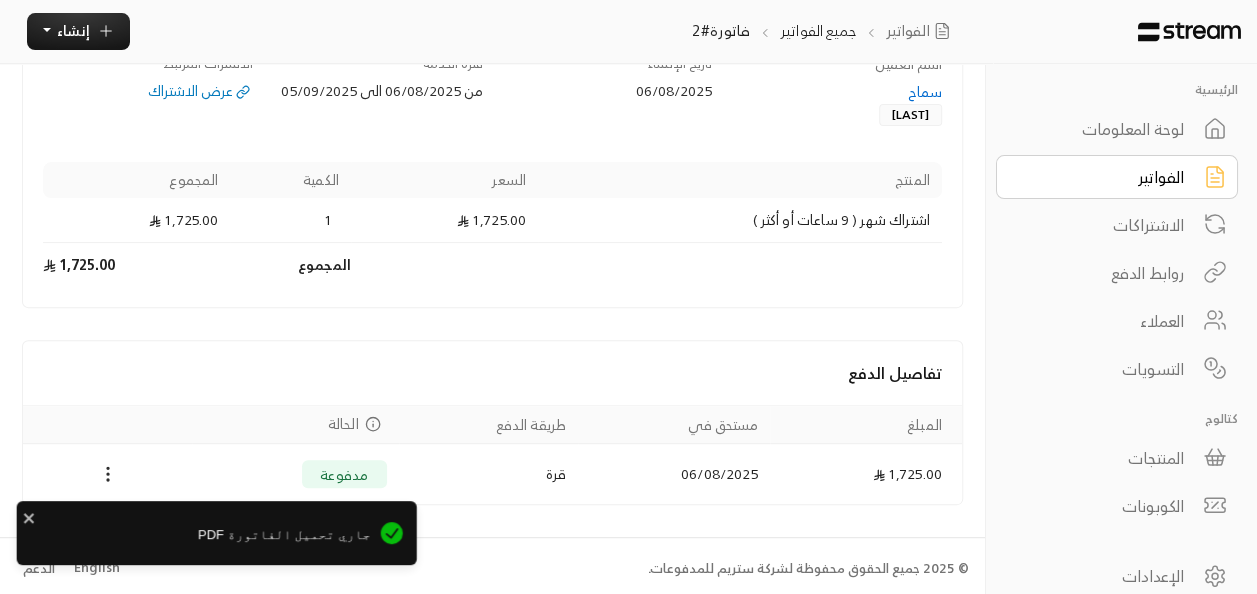 click on "جاري تحميل الفاتورة PDF" at bounding box center [201, 535] 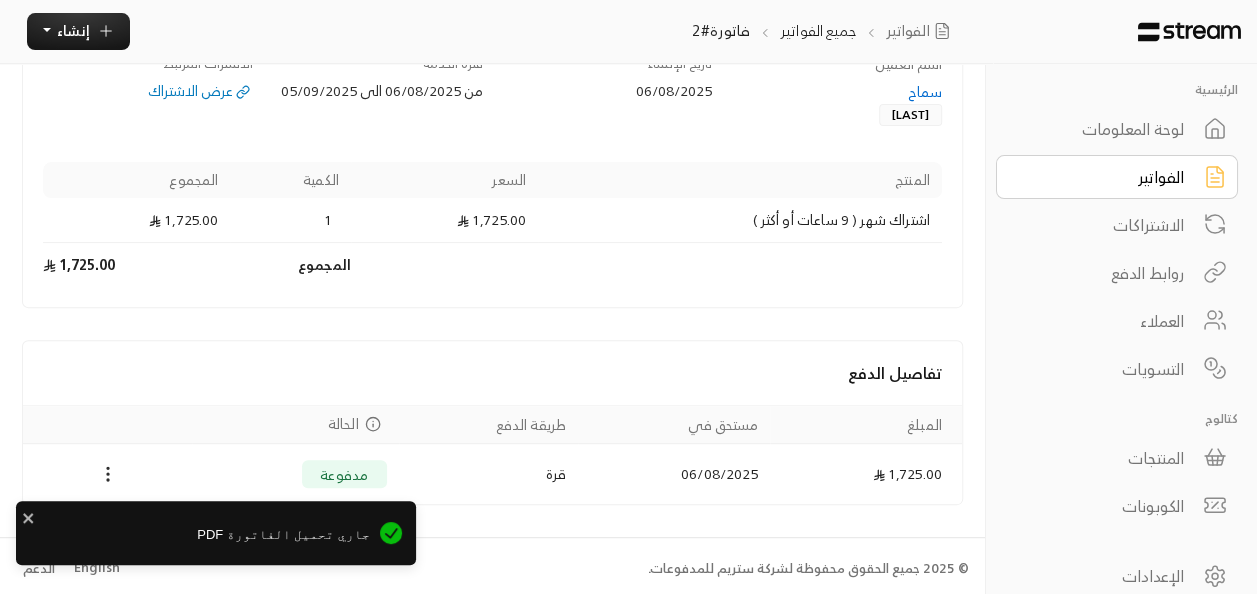 click on "جاري تحميل الفاتورة PDF" at bounding box center (200, 535) 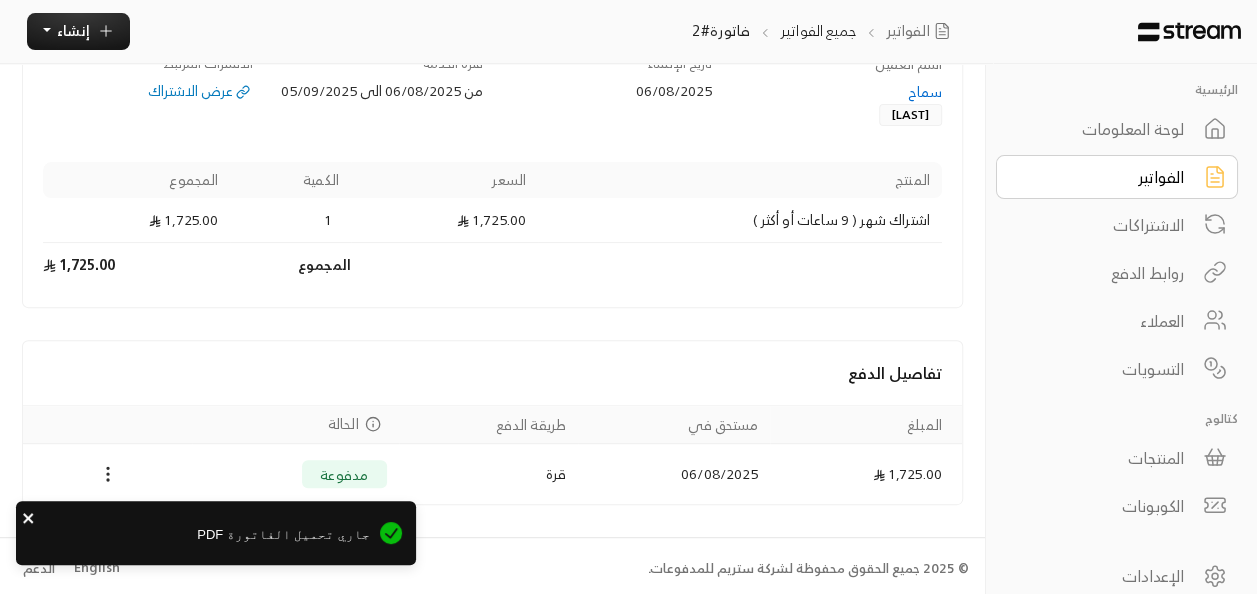 click 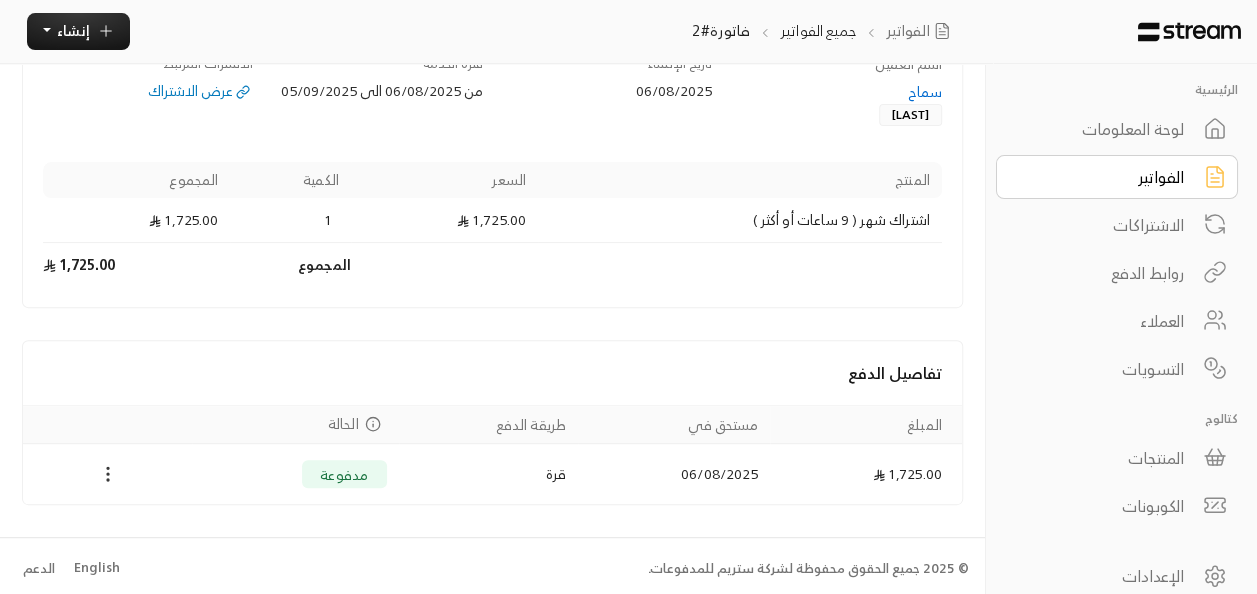 click 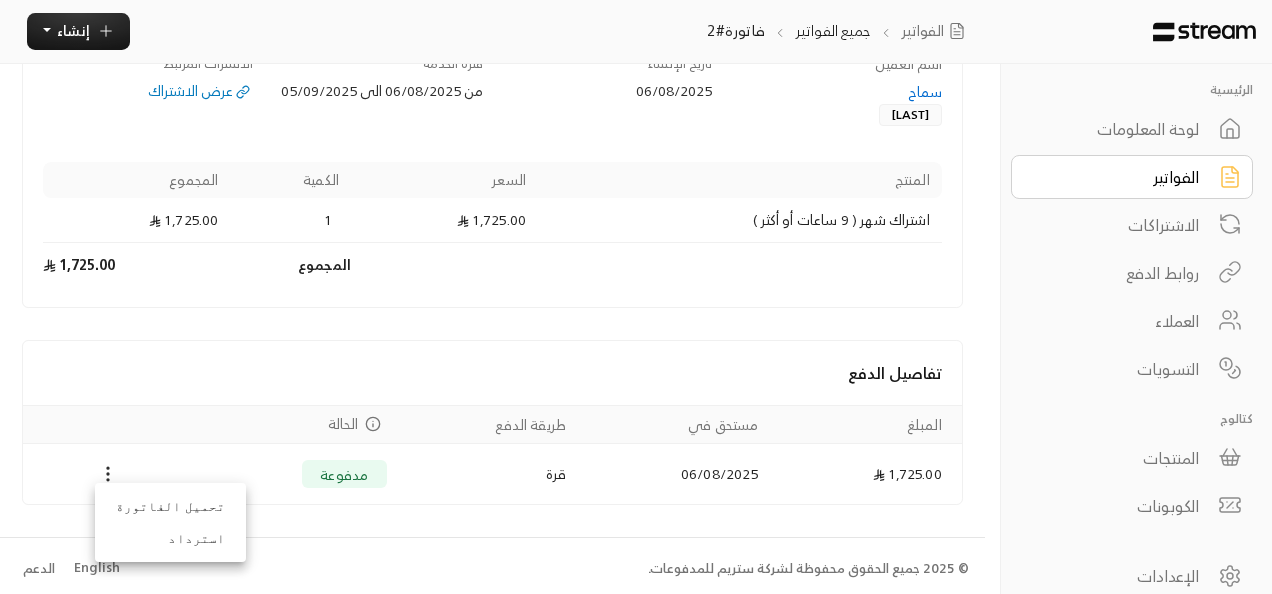 click at bounding box center (636, 297) 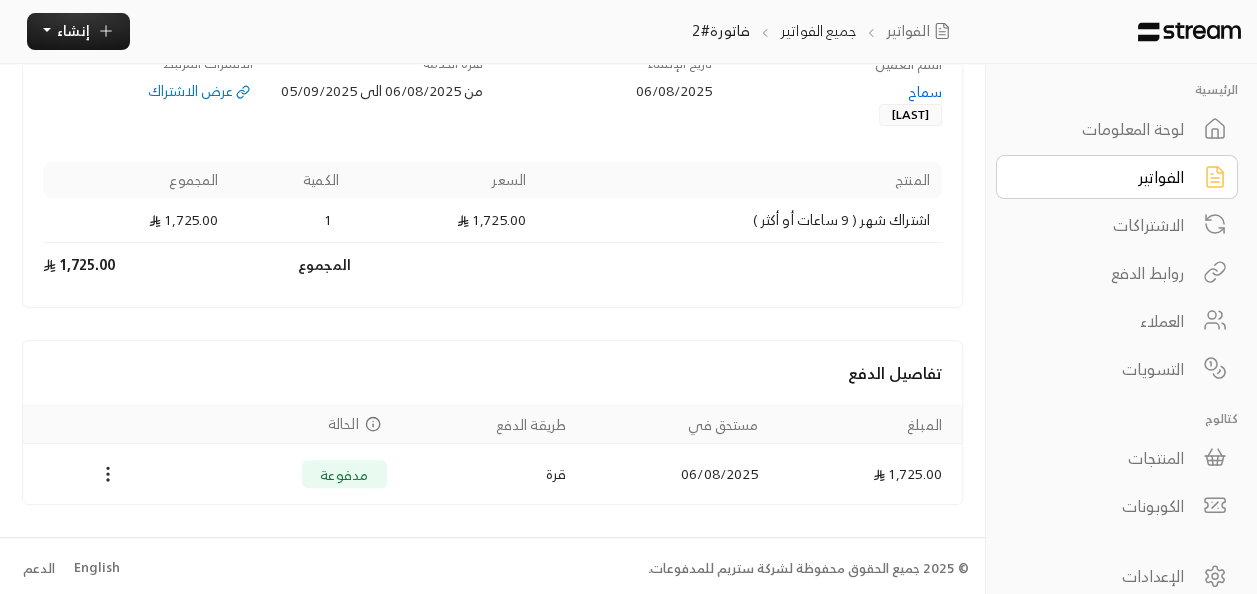 click on "عرض الاشتراك" at bounding box center [148, 91] 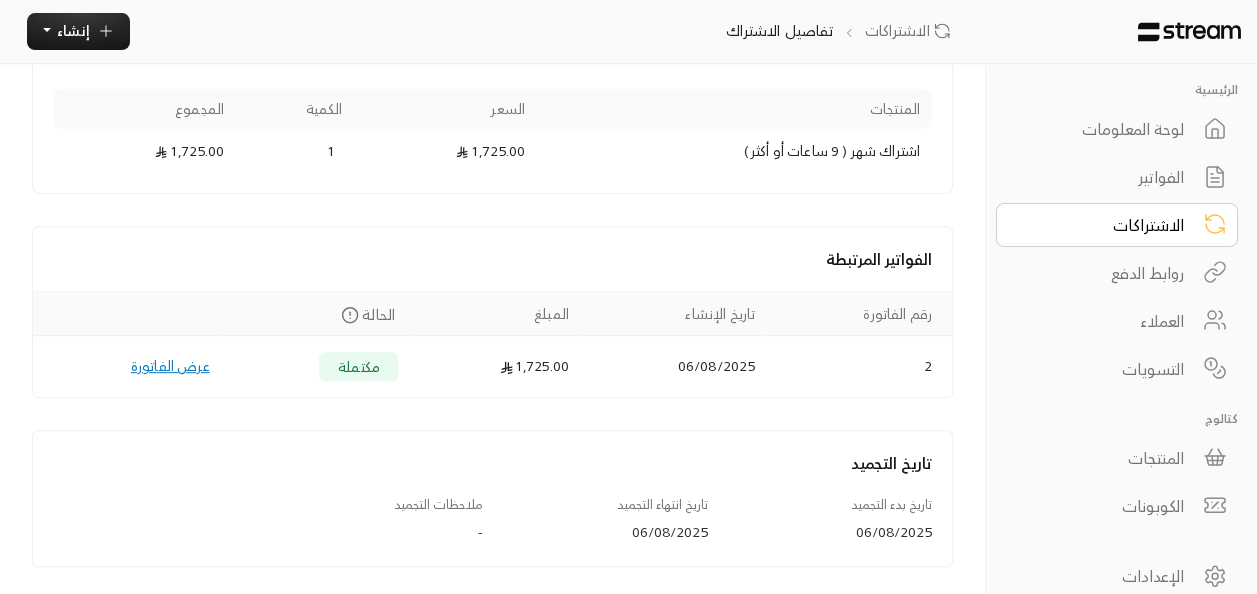 scroll, scrollTop: 310, scrollLeft: 0, axis: vertical 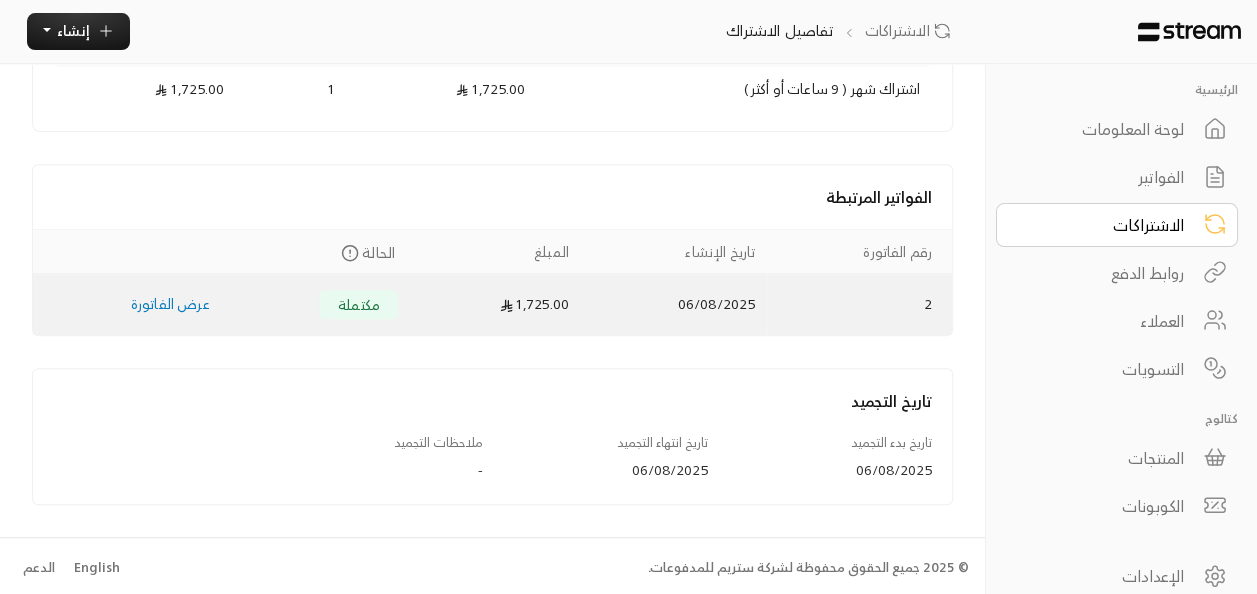 click on "عرض الفاتورة" at bounding box center [170, 303] 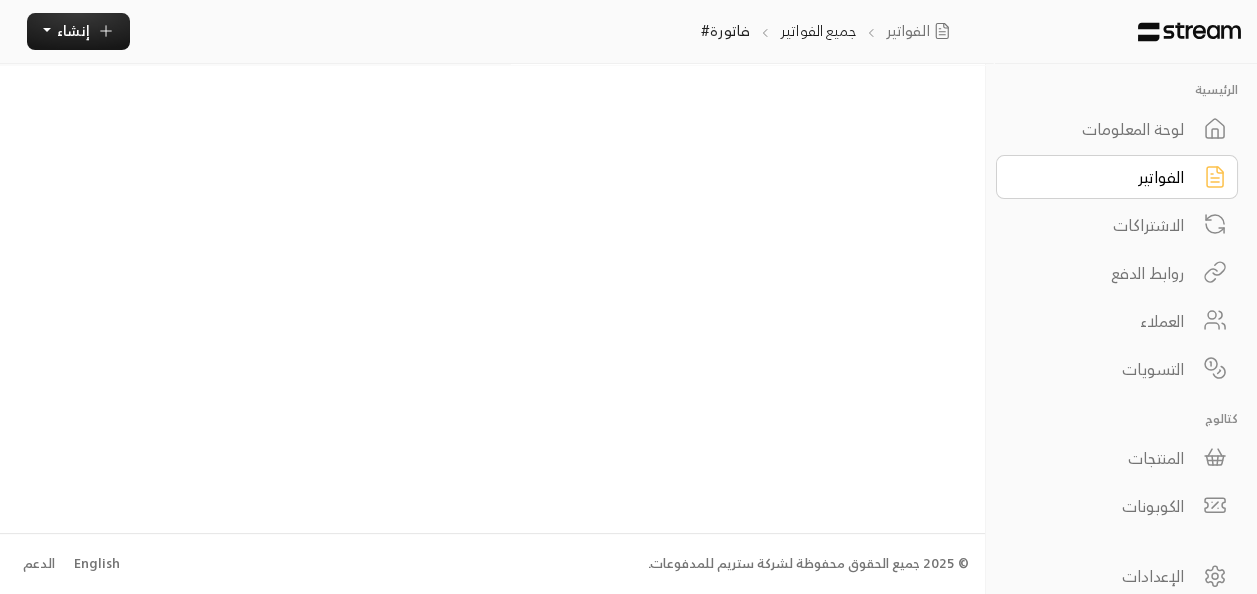 scroll, scrollTop: 0, scrollLeft: 0, axis: both 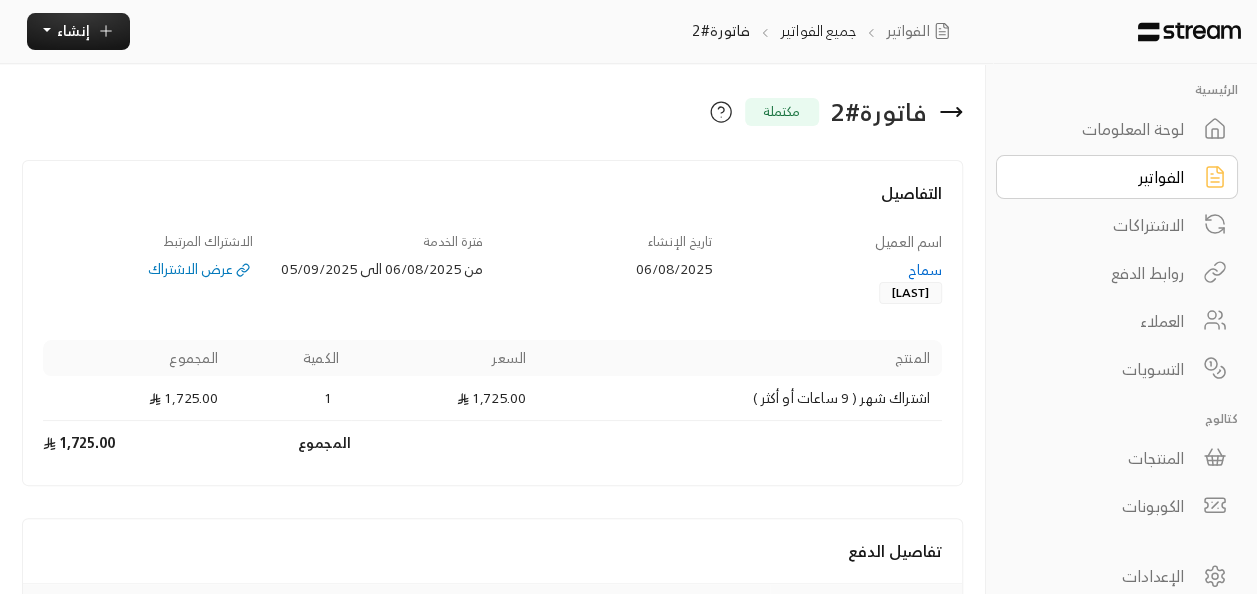 click on "لوحة المعلومات" at bounding box center (1103, 129) 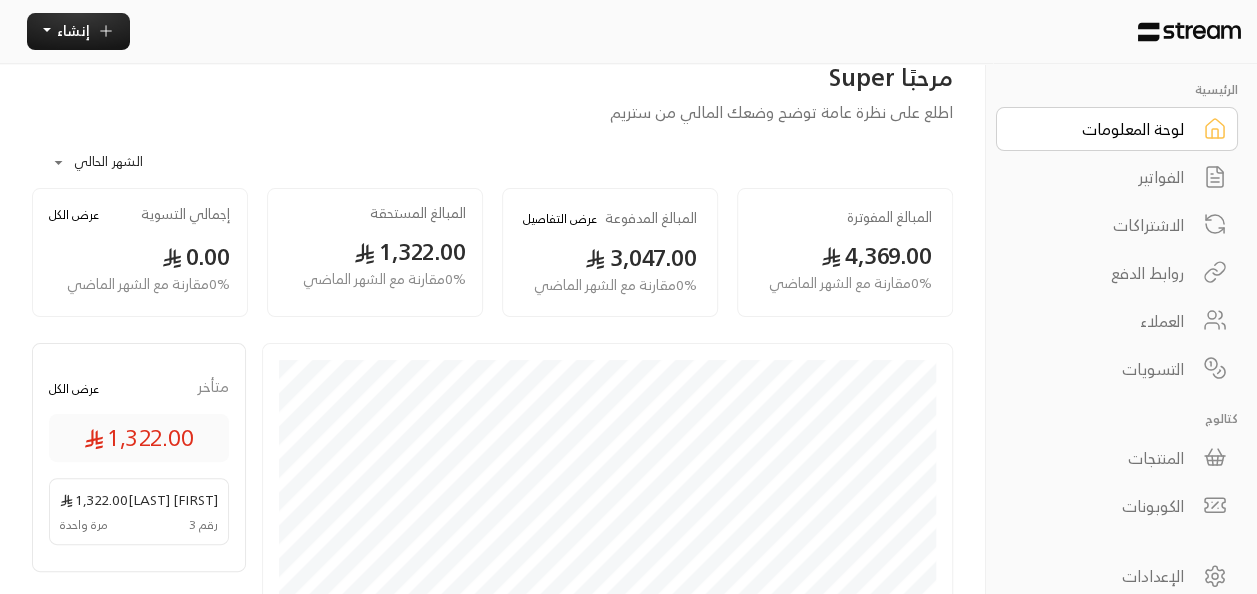 scroll, scrollTop: 33, scrollLeft: 0, axis: vertical 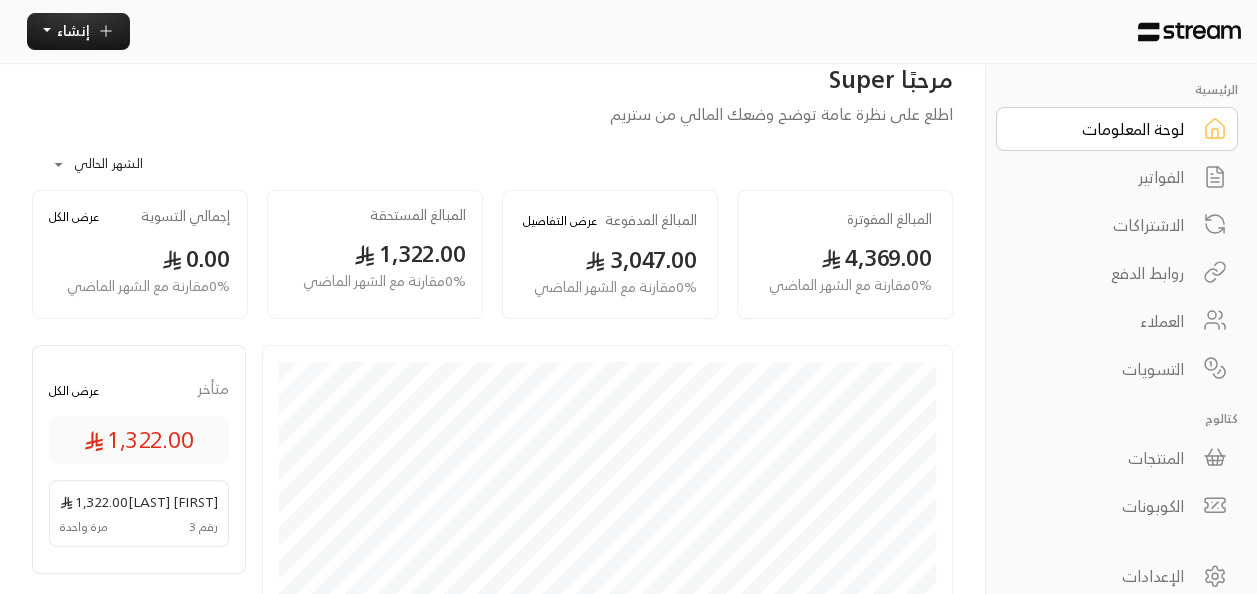 click on "الاشتراكات" at bounding box center (1103, 225) 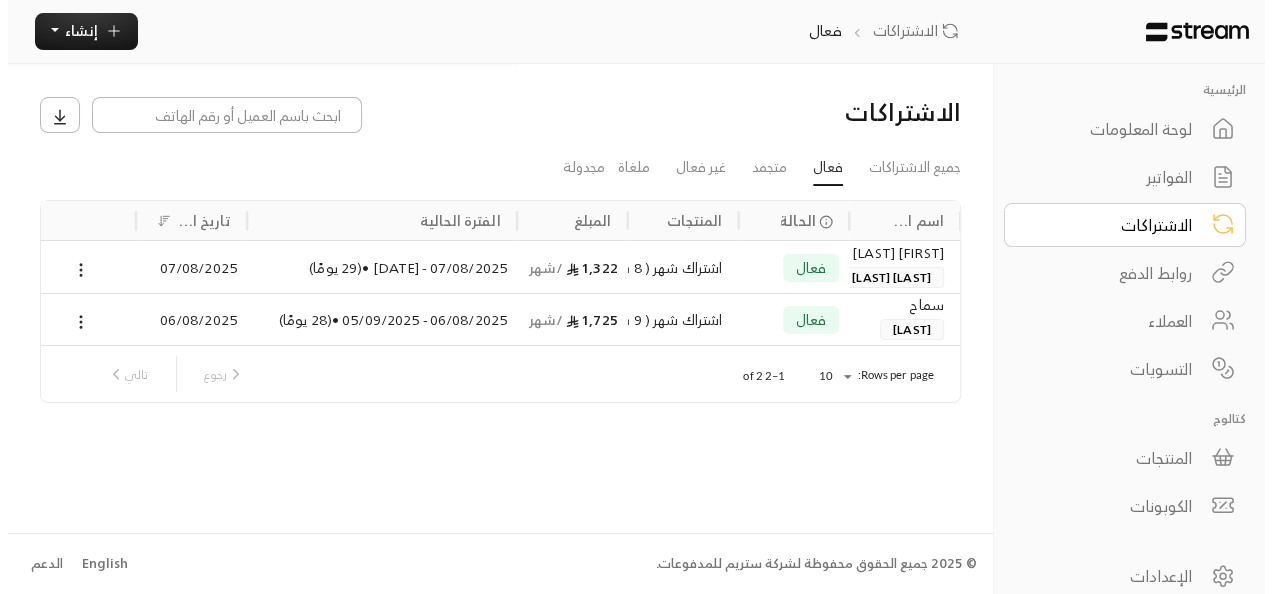 scroll, scrollTop: 0, scrollLeft: 0, axis: both 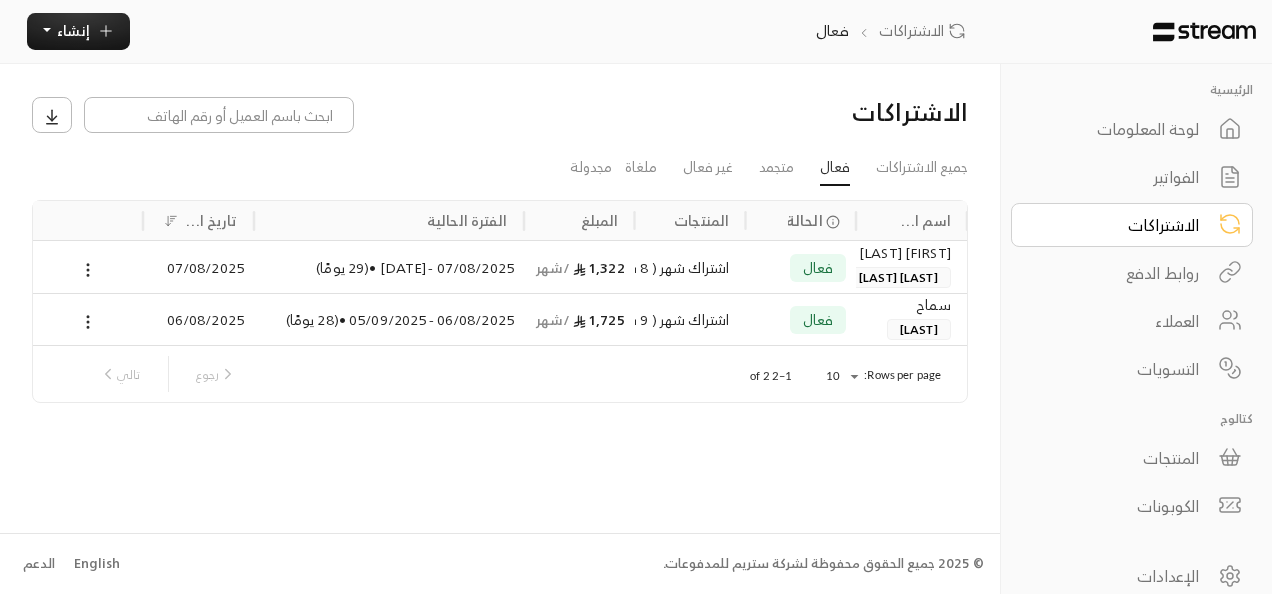click on "روابط الدفع" at bounding box center [1118, 273] 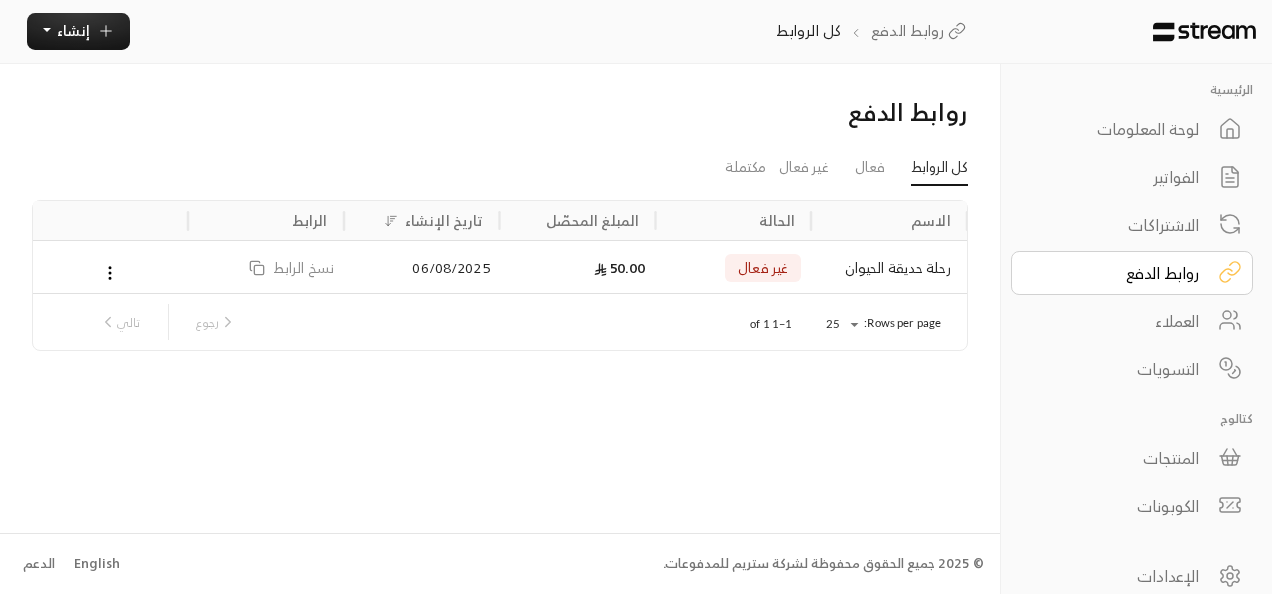 click on "العملاء" at bounding box center [1118, 321] 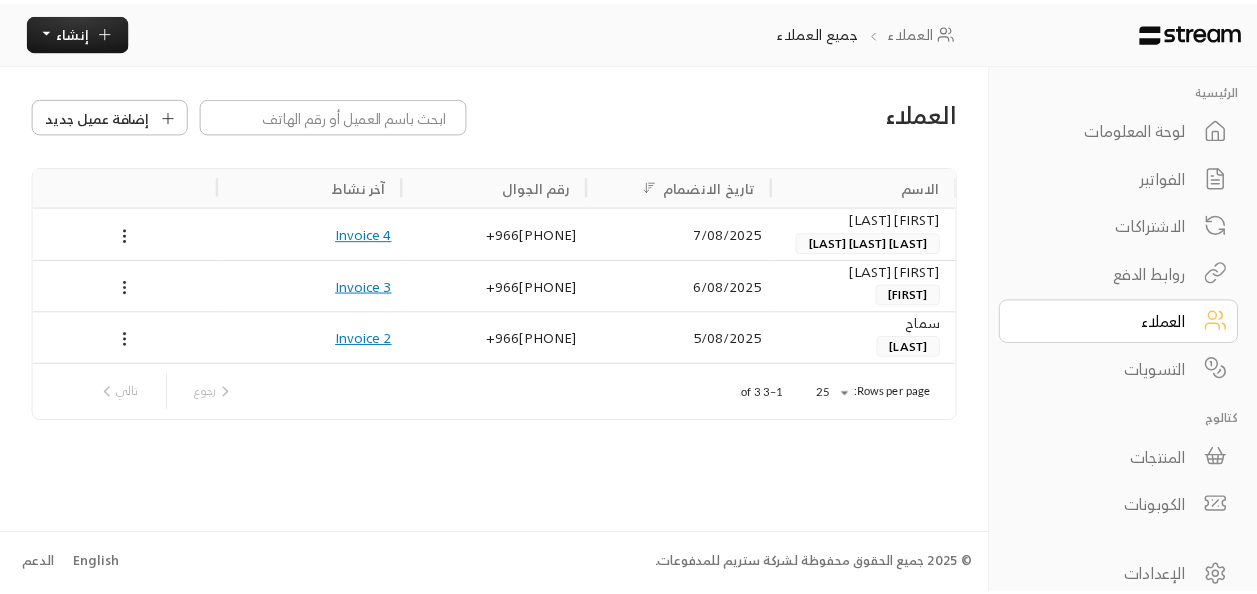 scroll, scrollTop: 104, scrollLeft: 0, axis: vertical 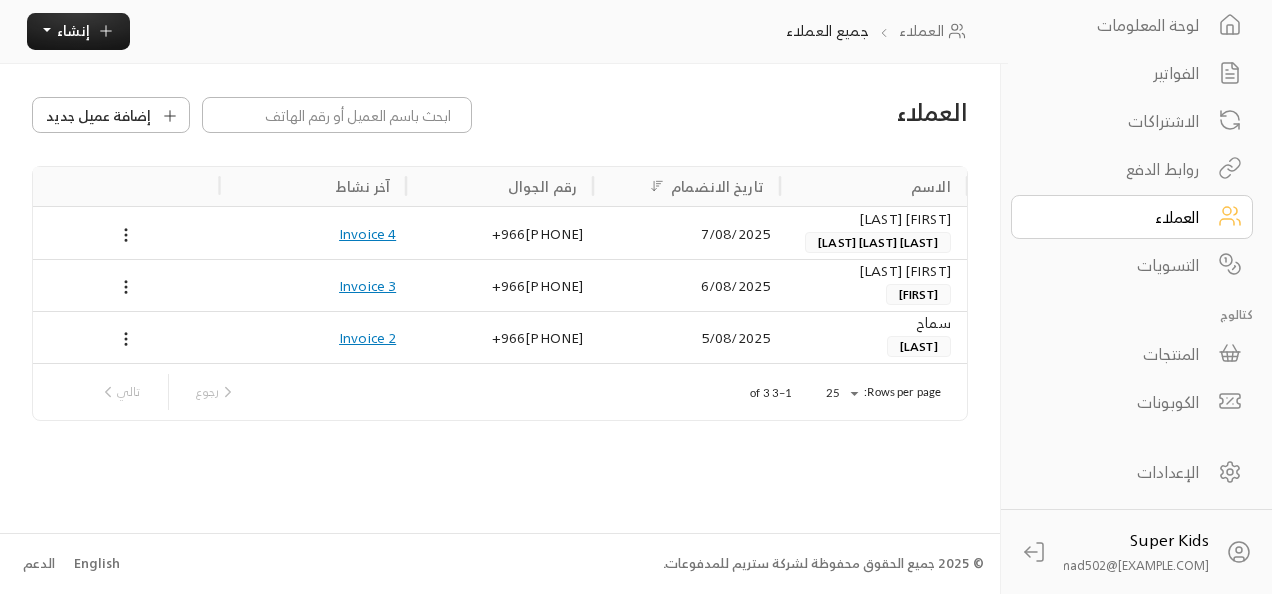click on "المنتجات" at bounding box center (1118, 354) 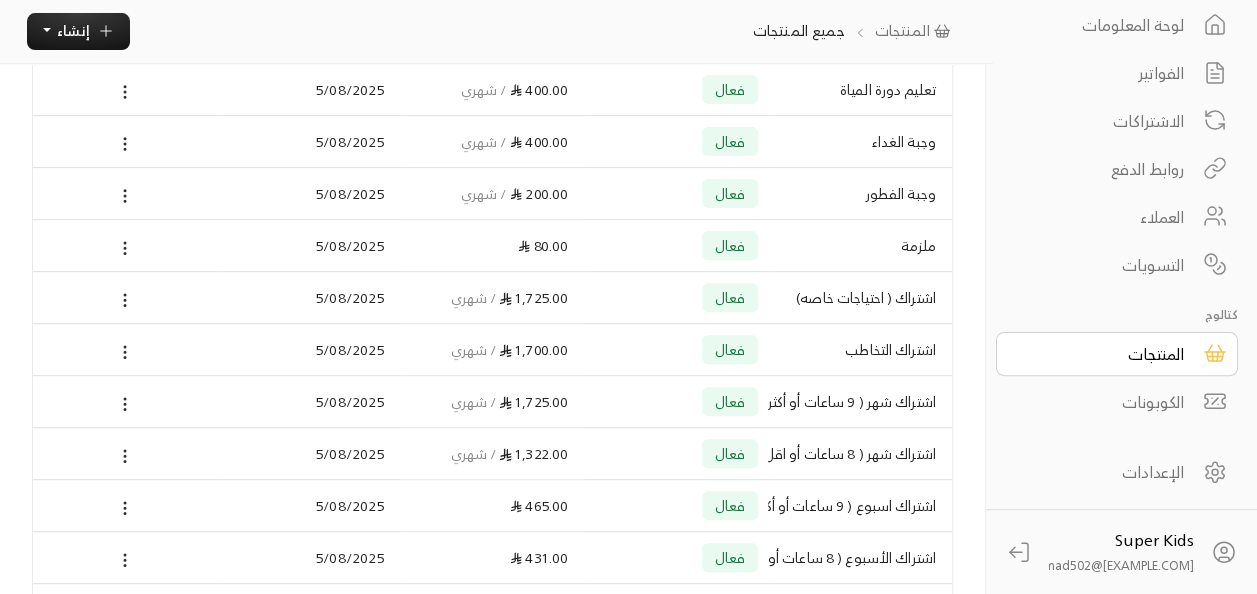 scroll, scrollTop: 0, scrollLeft: 0, axis: both 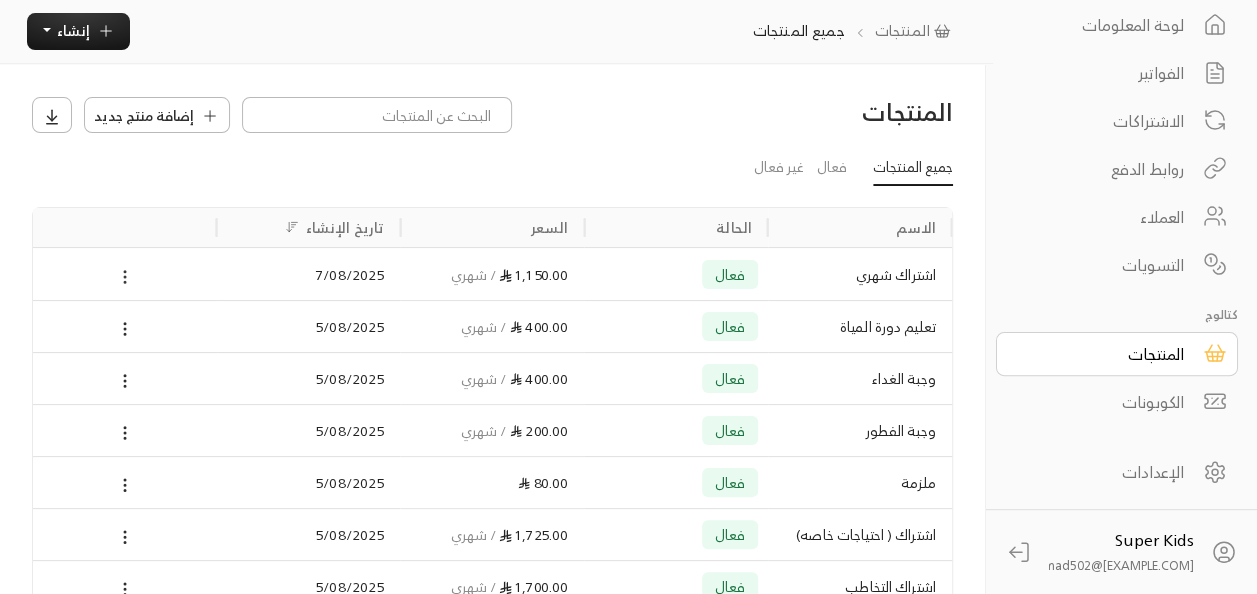 click 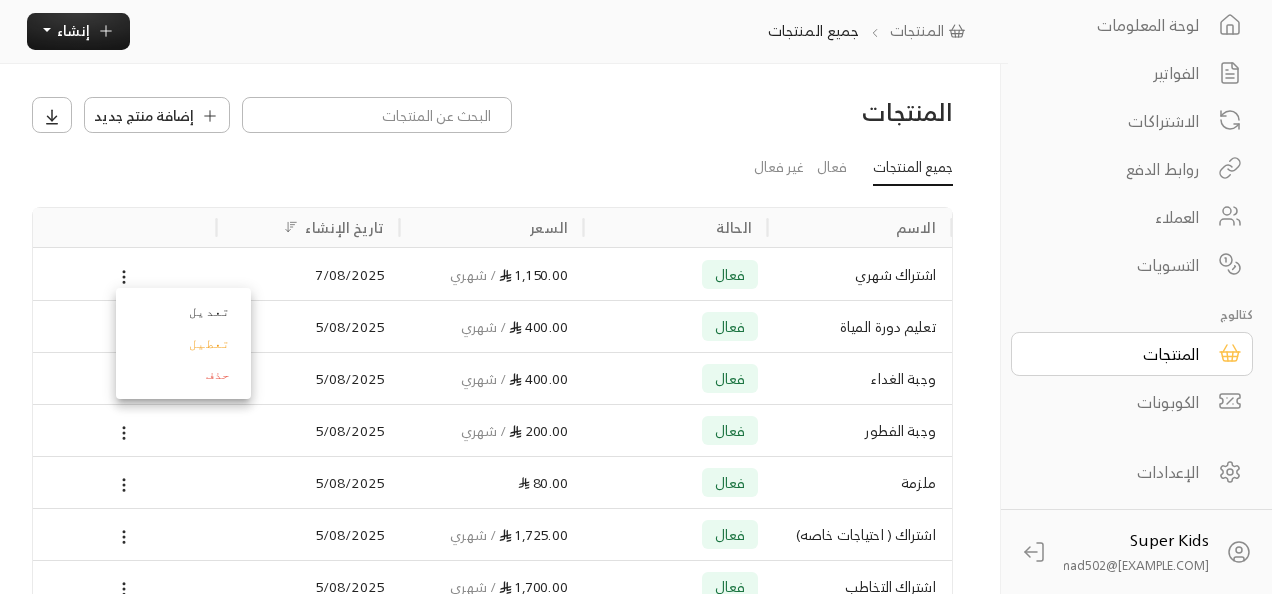 click at bounding box center [636, 297] 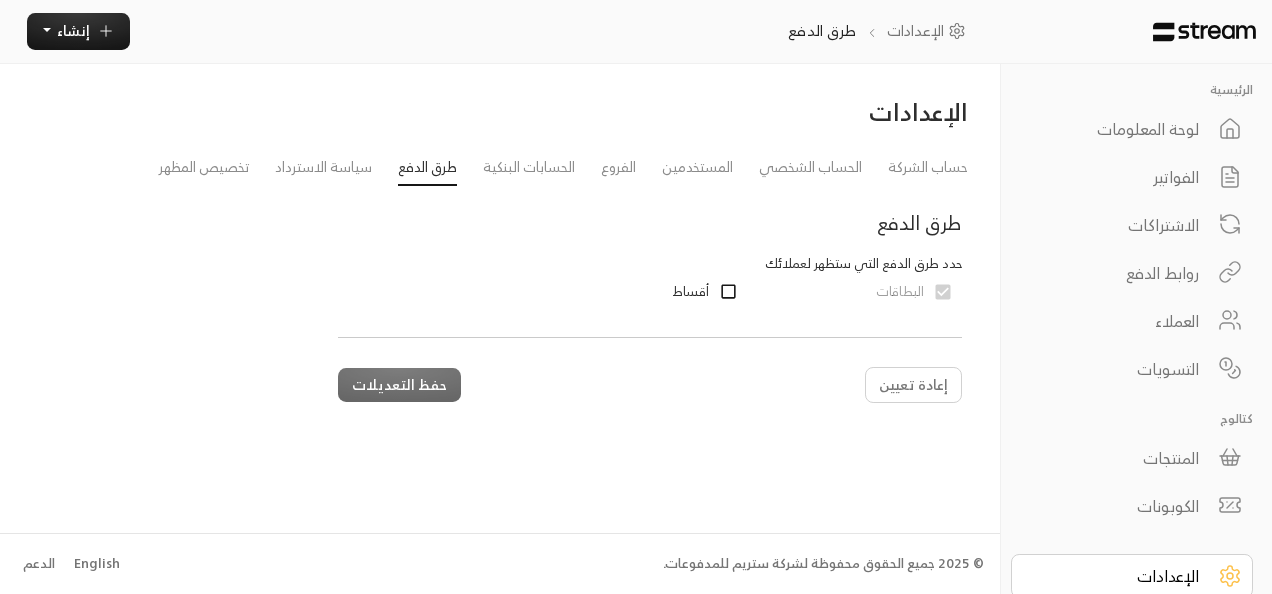 scroll, scrollTop: 0, scrollLeft: 0, axis: both 